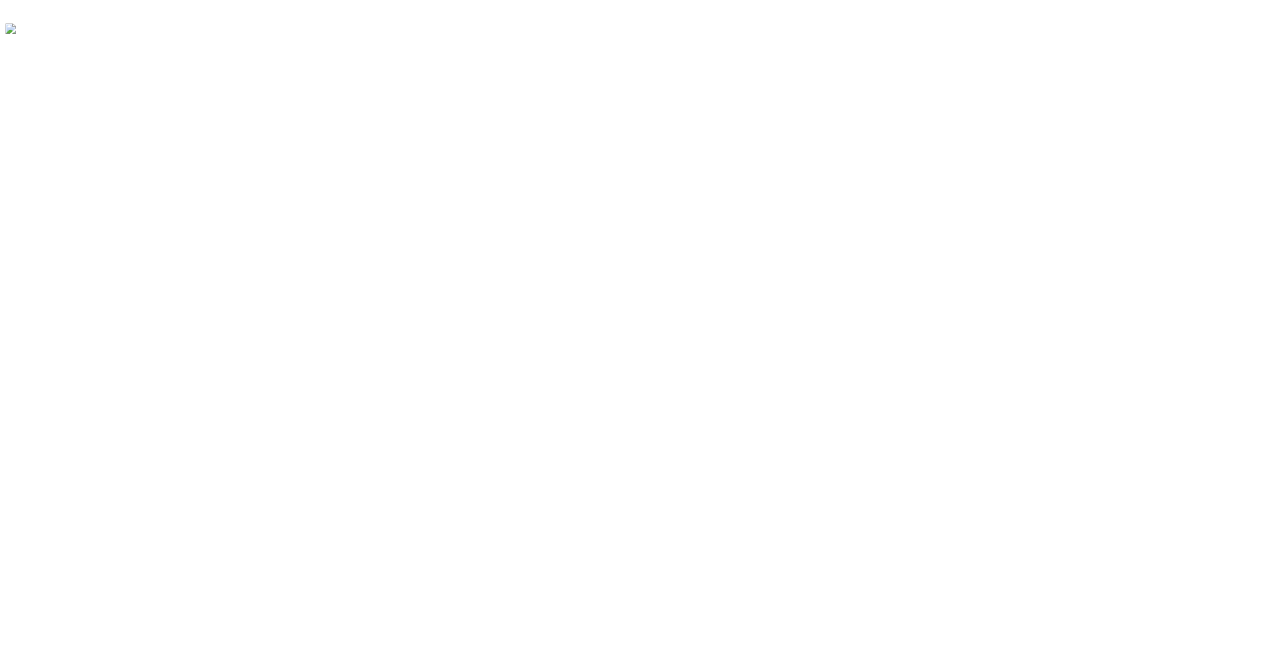 scroll, scrollTop: 0, scrollLeft: 0, axis: both 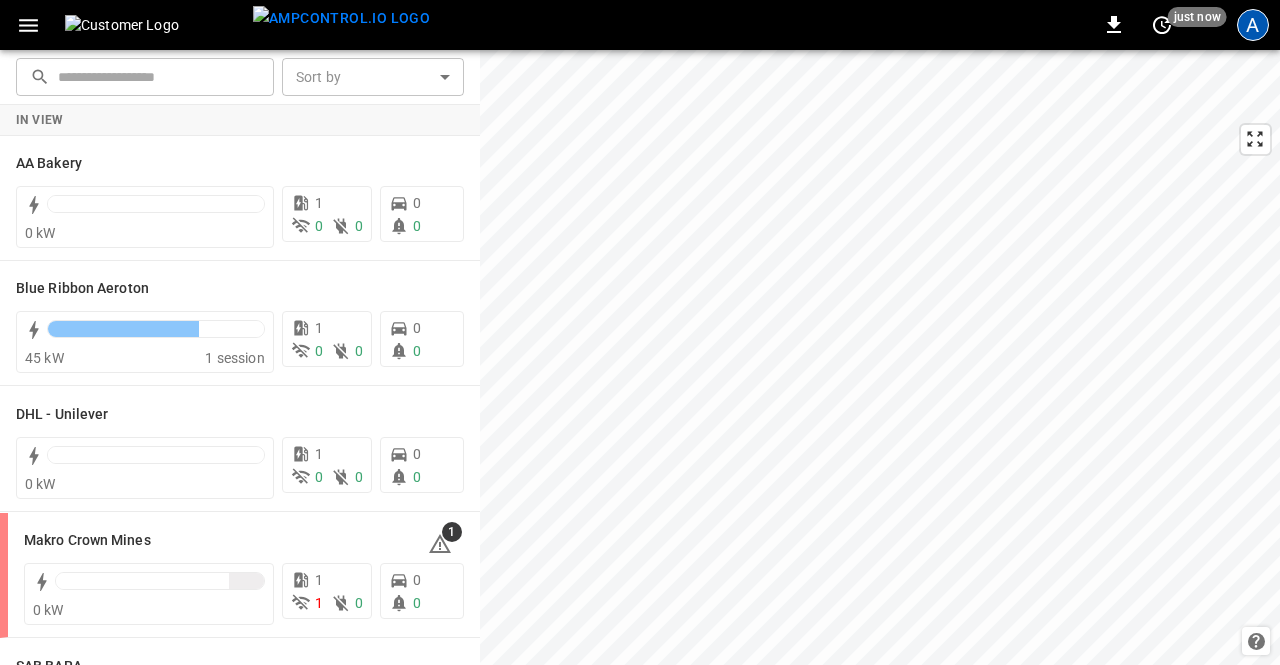 click on "A" at bounding box center (1253, 25) 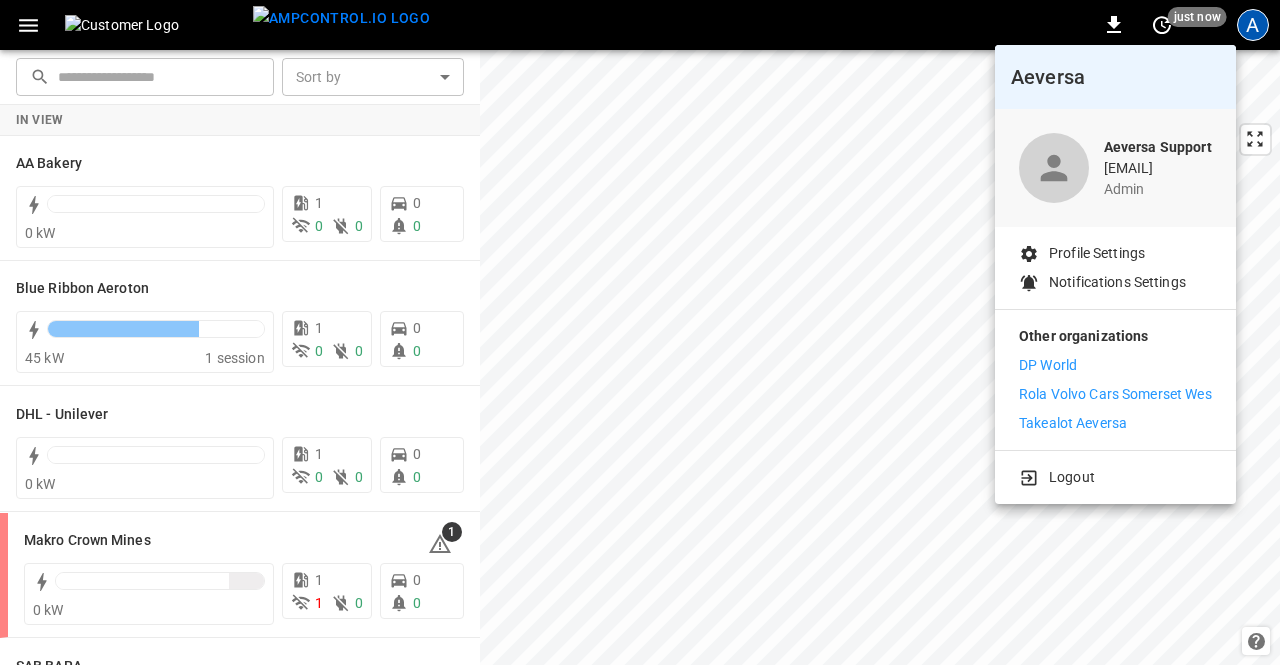 click on "Rola Volvo Cars Somerset Wes" at bounding box center [1115, 394] 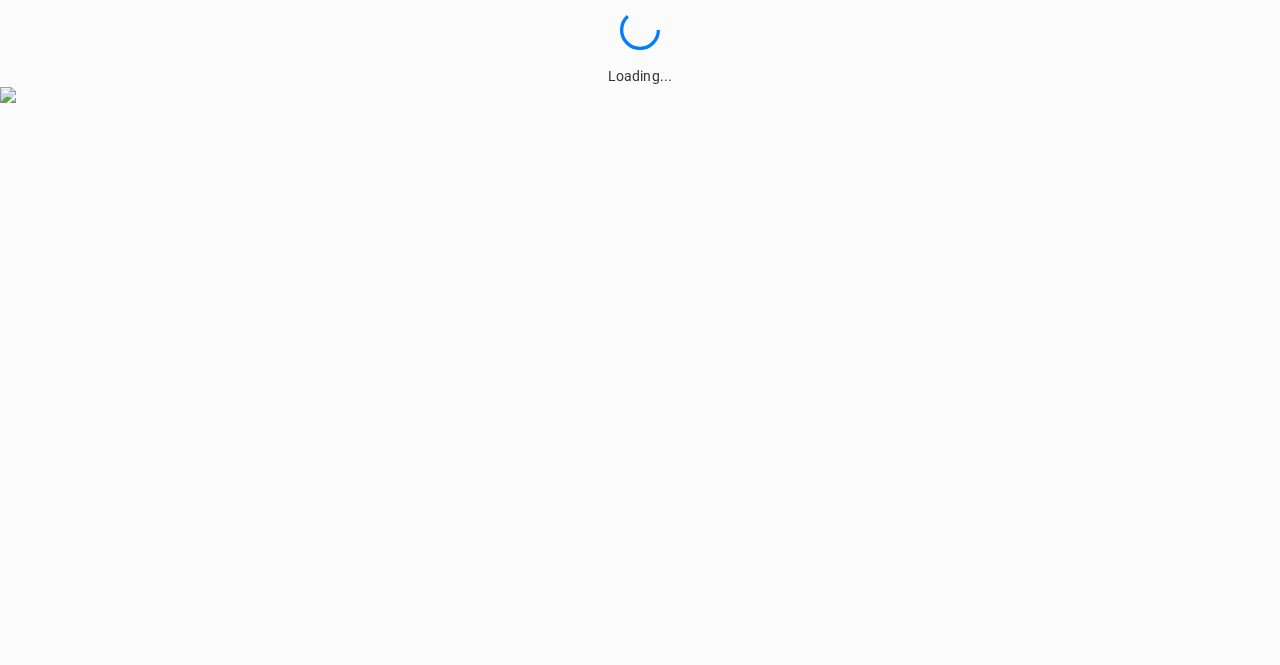 scroll, scrollTop: 0, scrollLeft: 0, axis: both 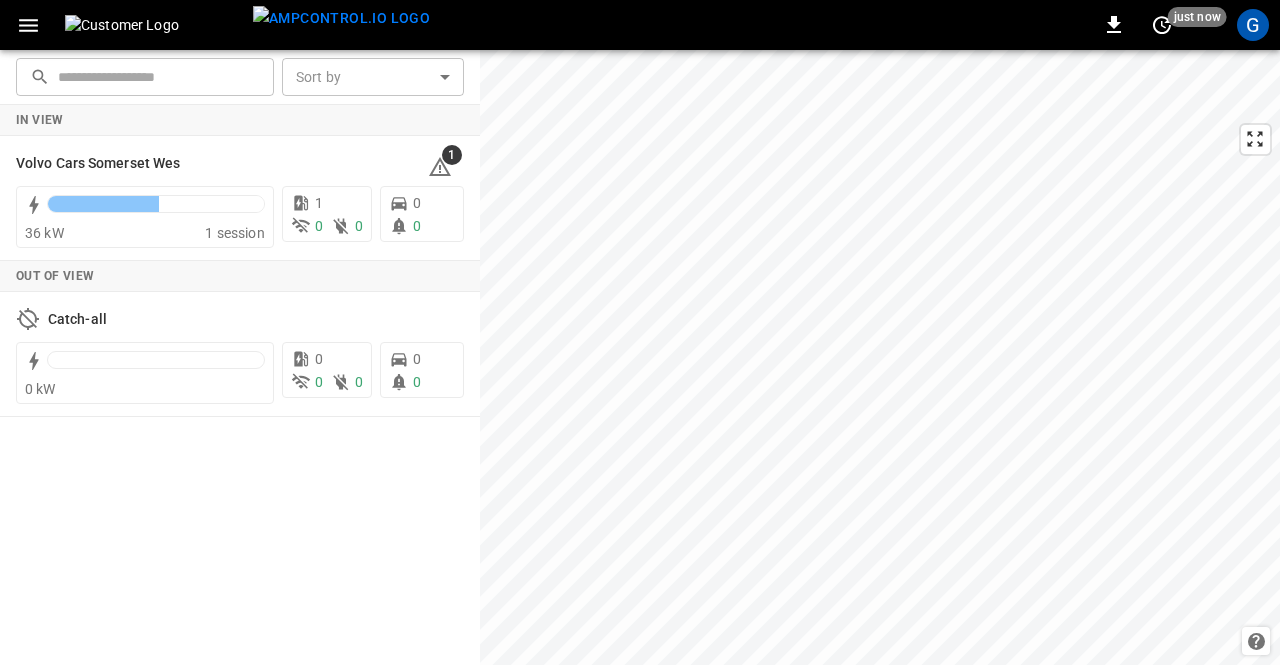 click 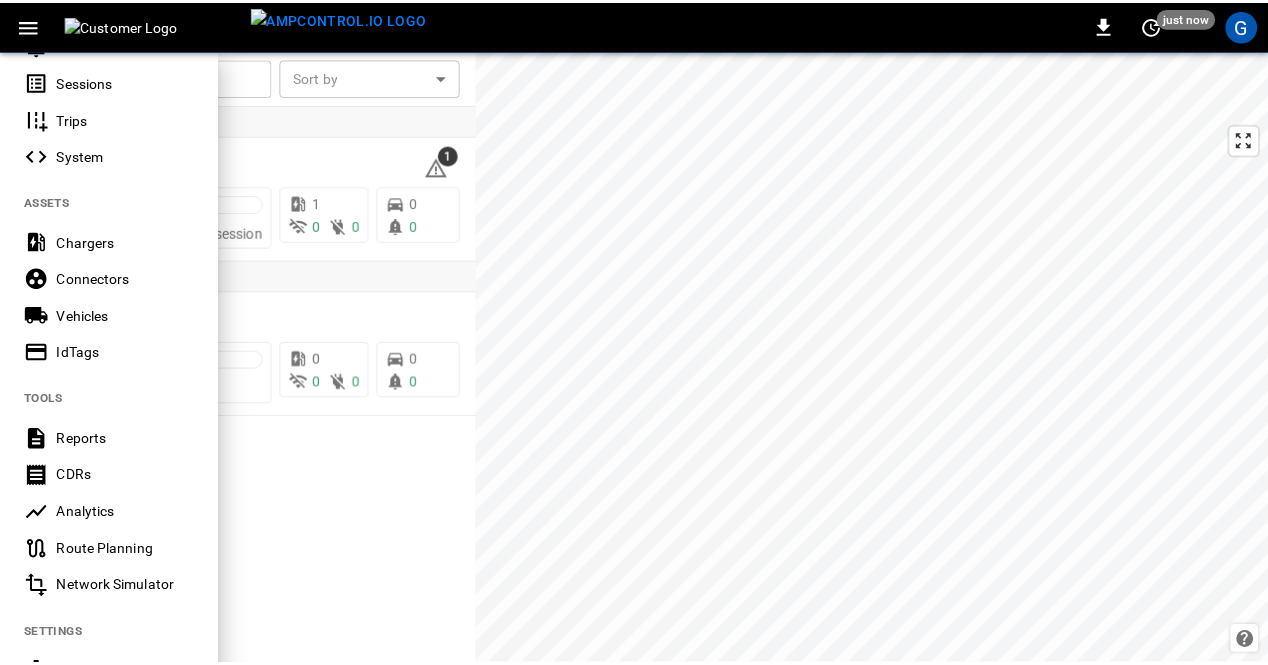 scroll, scrollTop: 286, scrollLeft: 0, axis: vertical 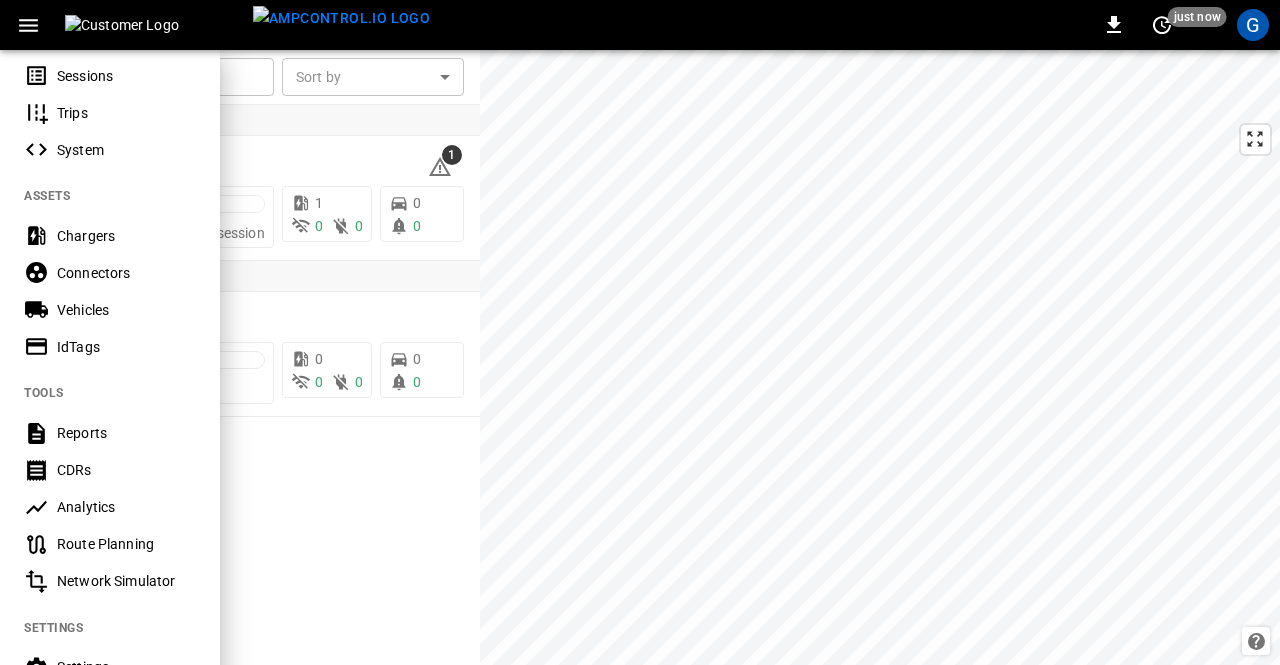 click on "IdTags" at bounding box center (110, 346) 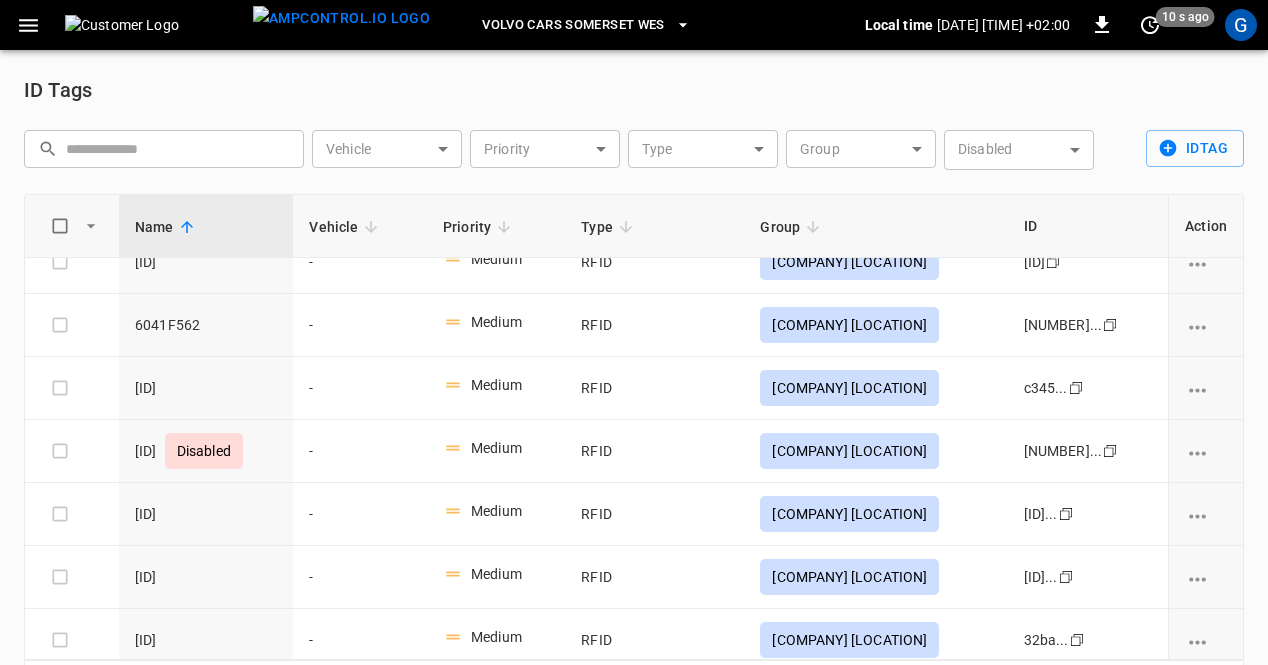 scroll, scrollTop: 538, scrollLeft: 0, axis: vertical 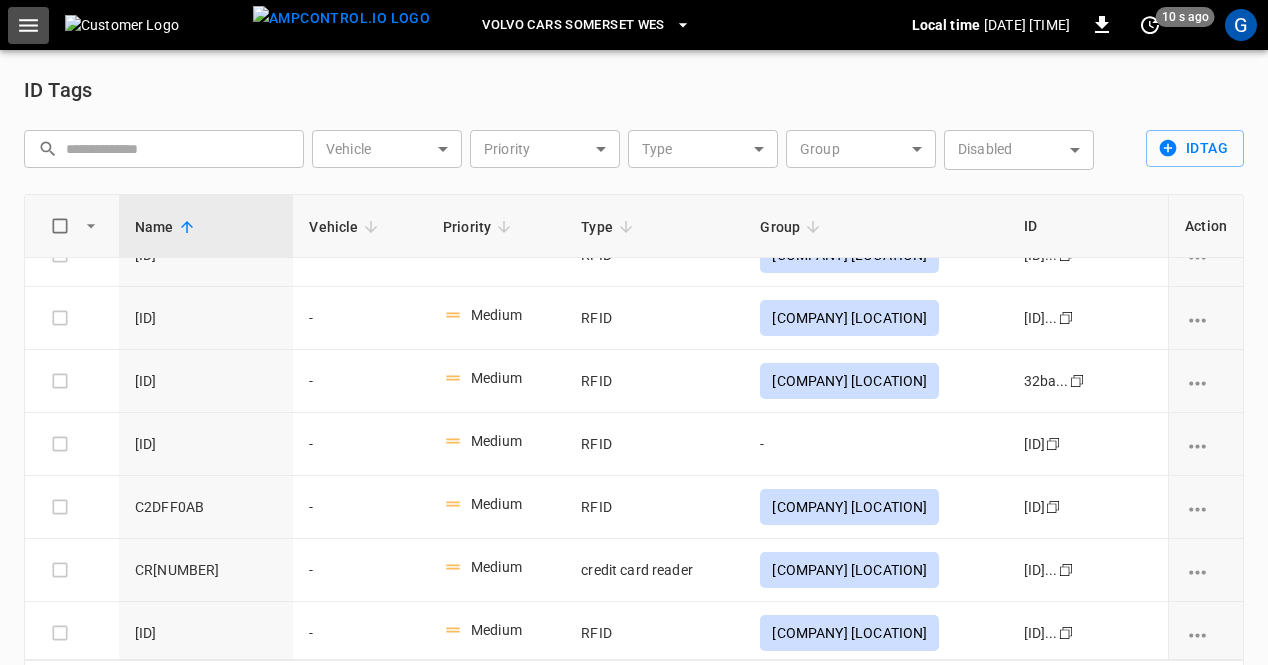 click 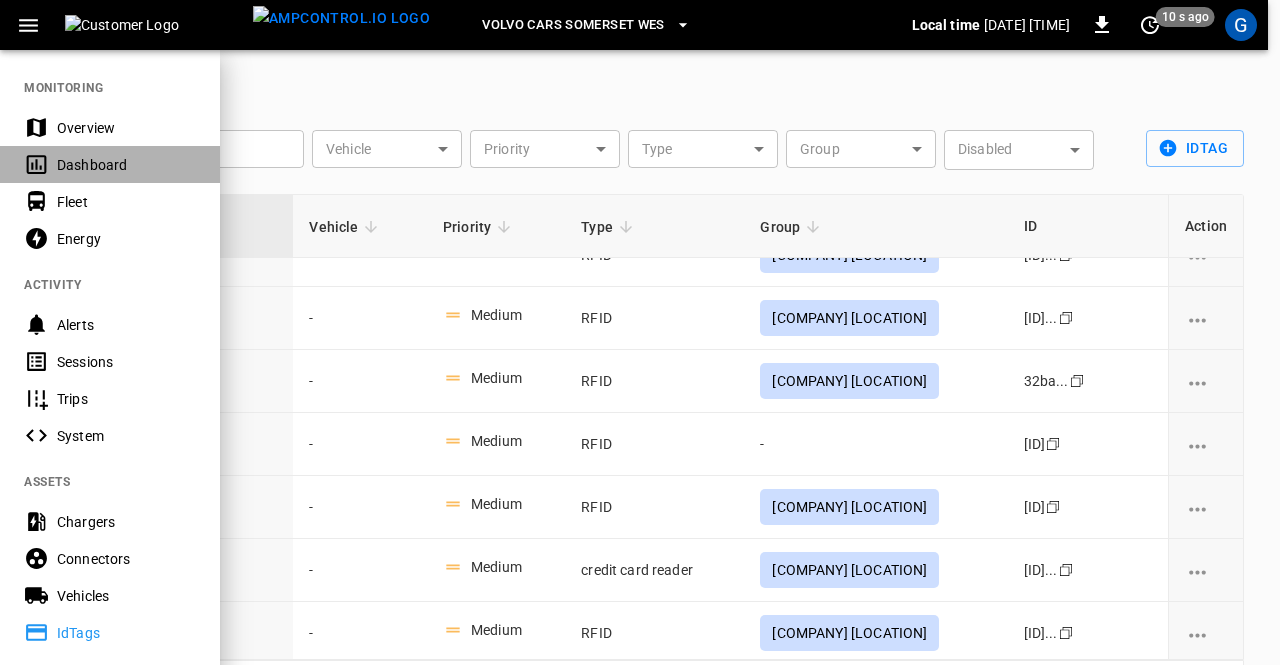 click on "Dashboard" at bounding box center [126, 165] 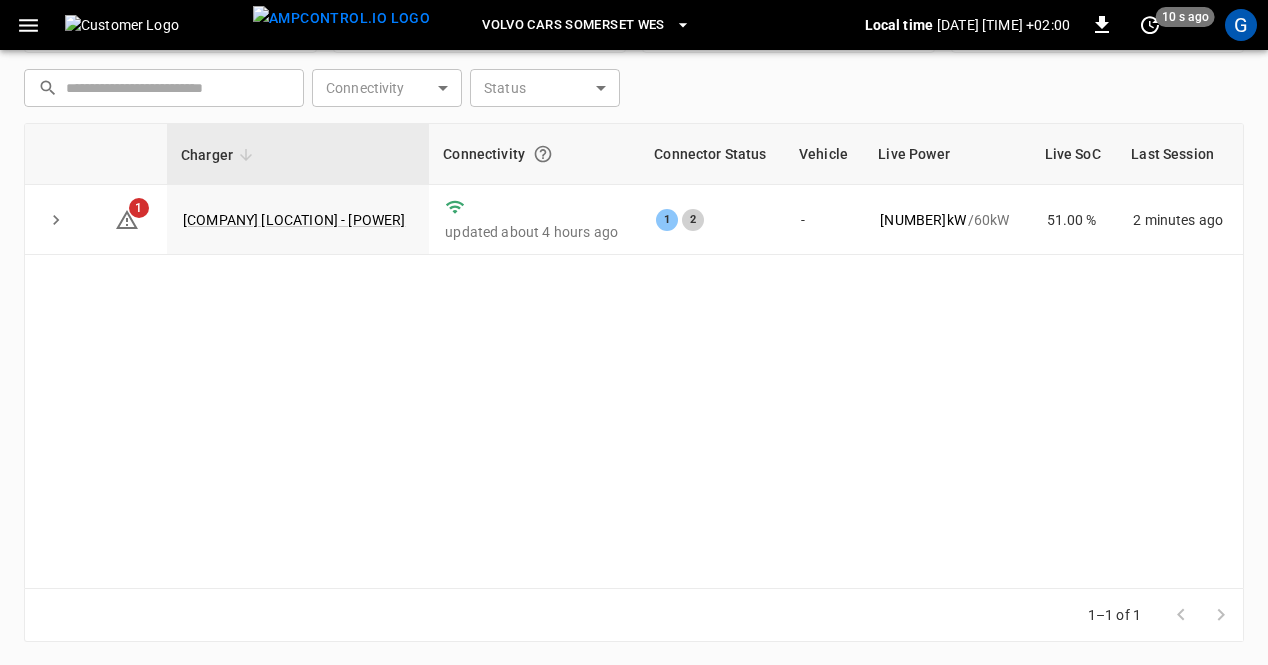 scroll, scrollTop: 176, scrollLeft: 0, axis: vertical 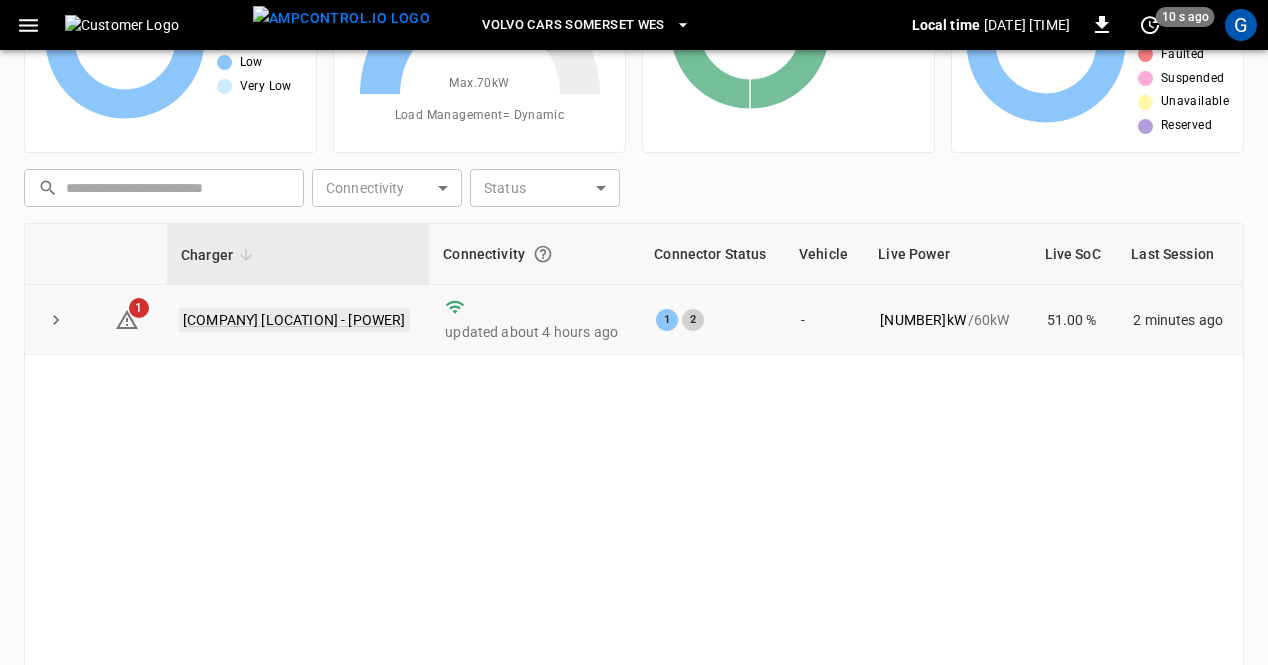 click on "[COMPANY] [LOCATION] - [POWER]" at bounding box center (294, 320) 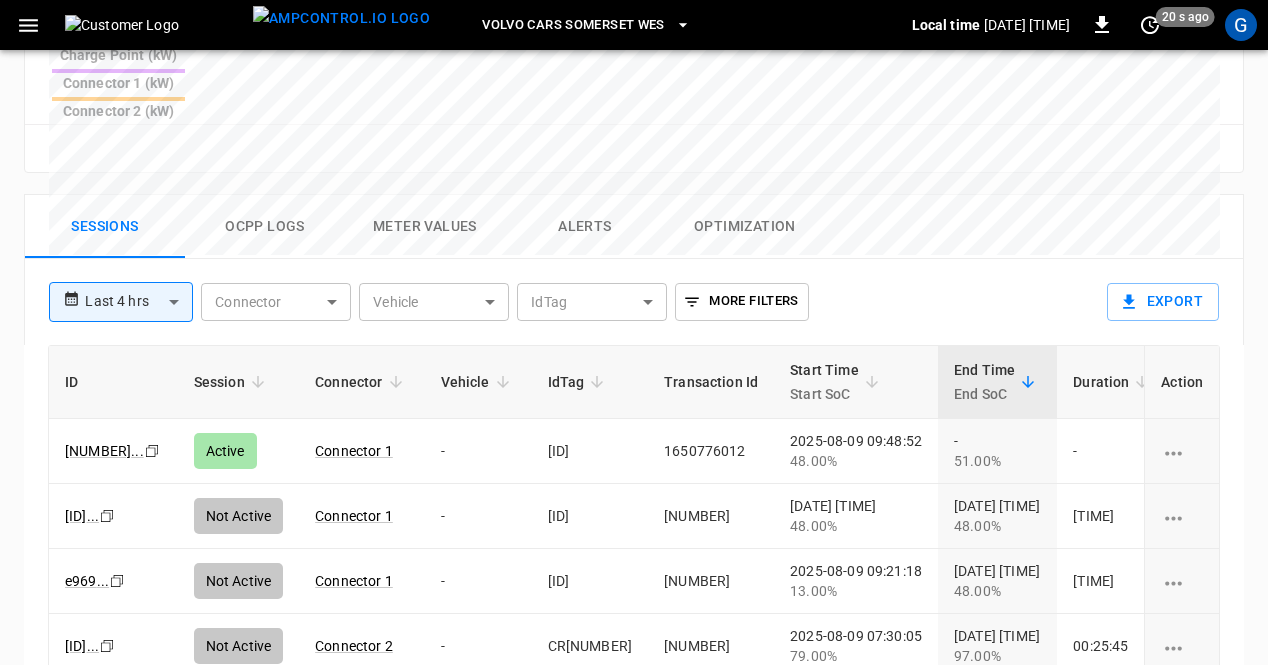 scroll, scrollTop: 944, scrollLeft: 0, axis: vertical 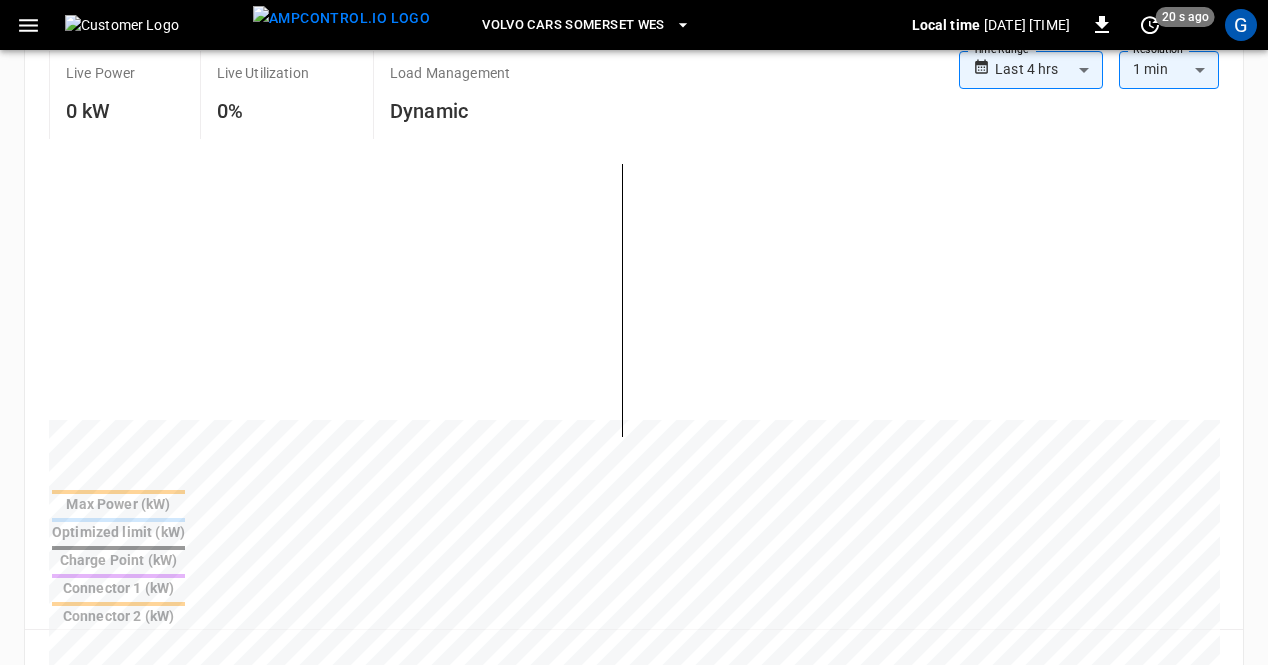 click on "Ocpp logs" at bounding box center [265, 732] 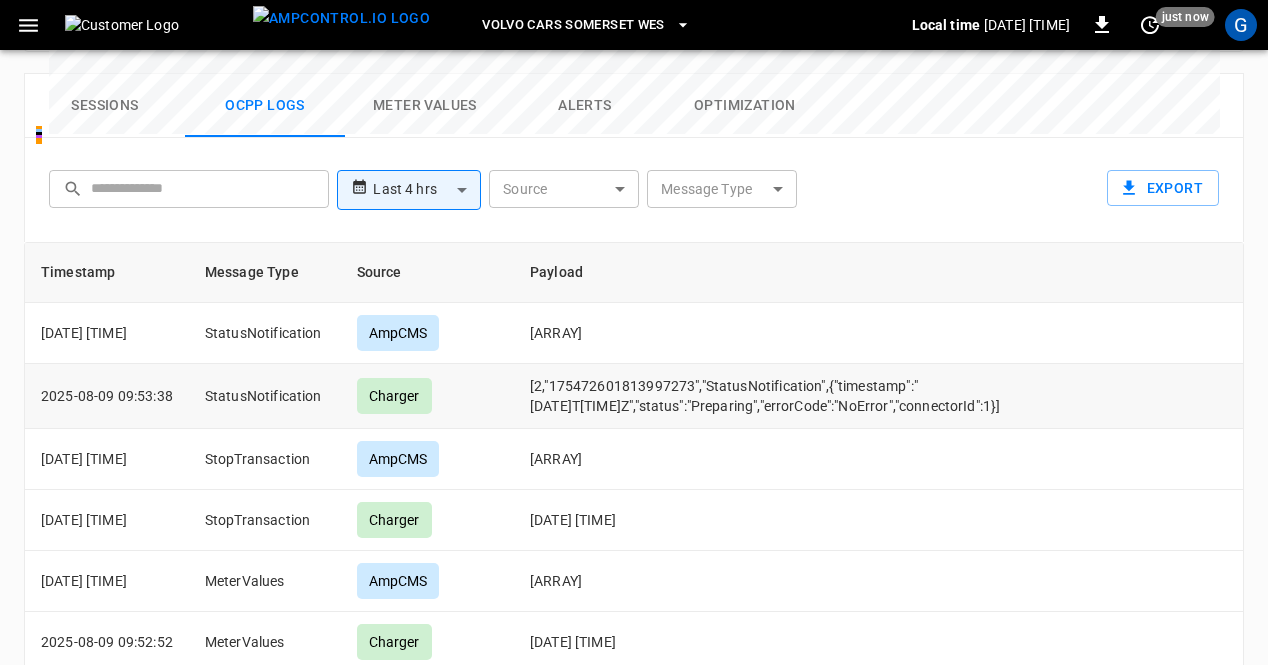 scroll, scrollTop: 1074, scrollLeft: 0, axis: vertical 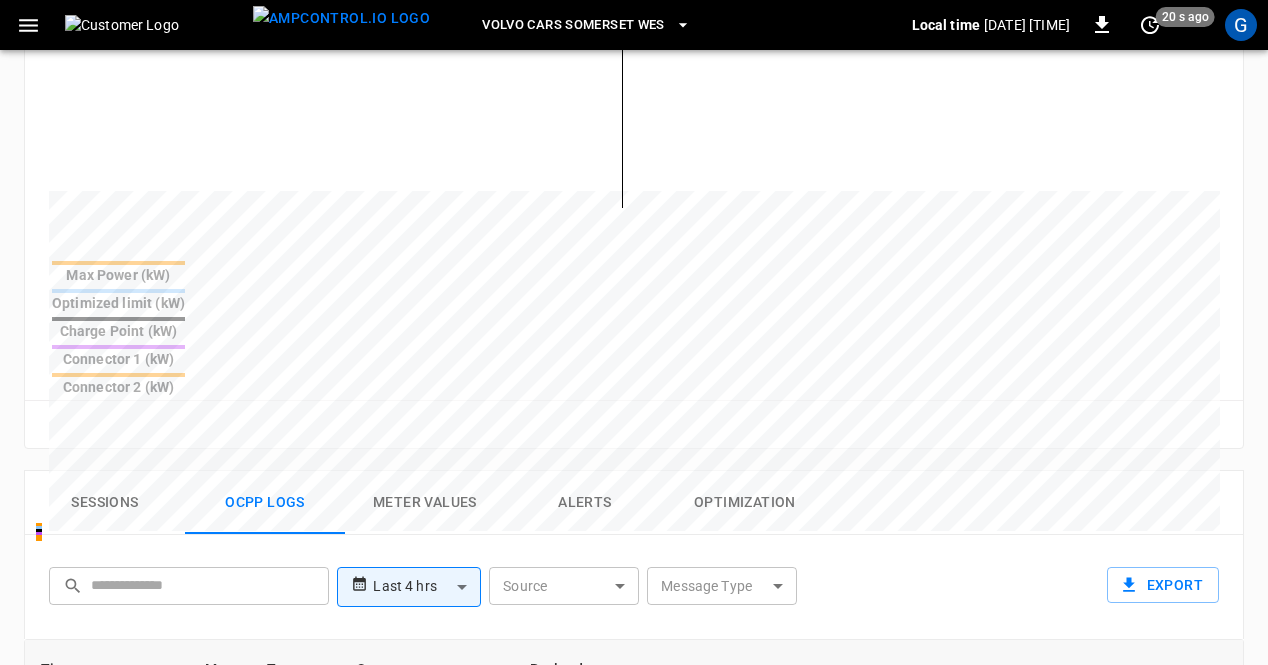click 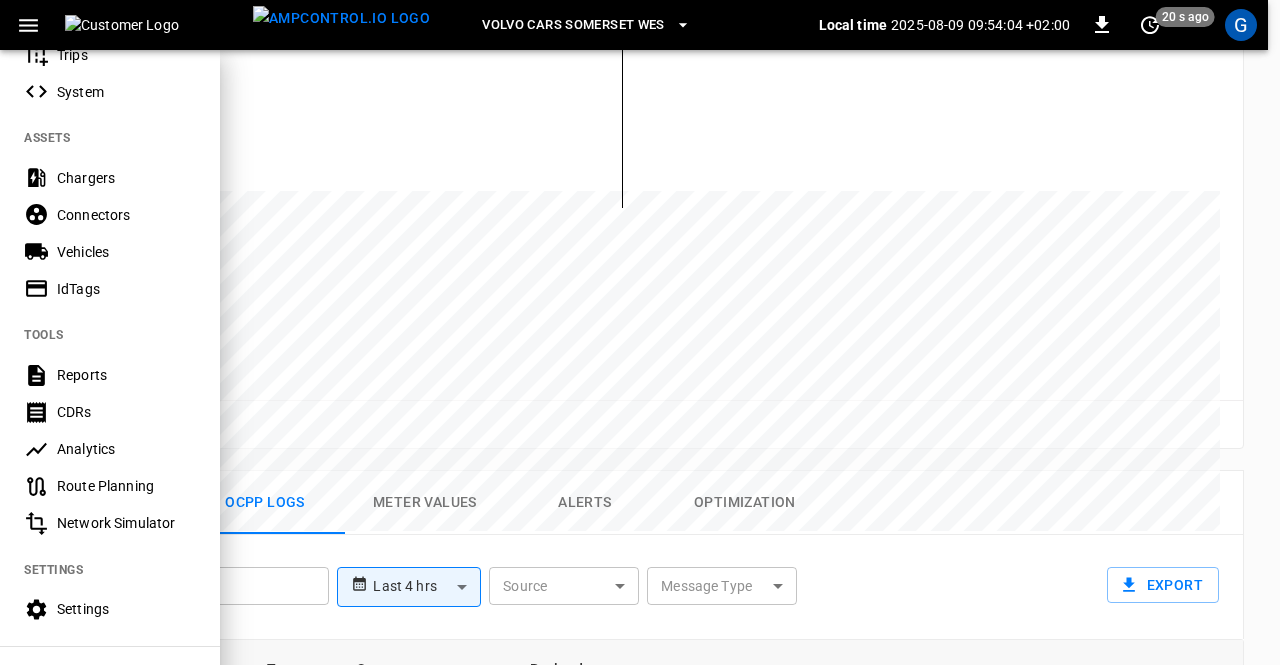 scroll, scrollTop: 346, scrollLeft: 0, axis: vertical 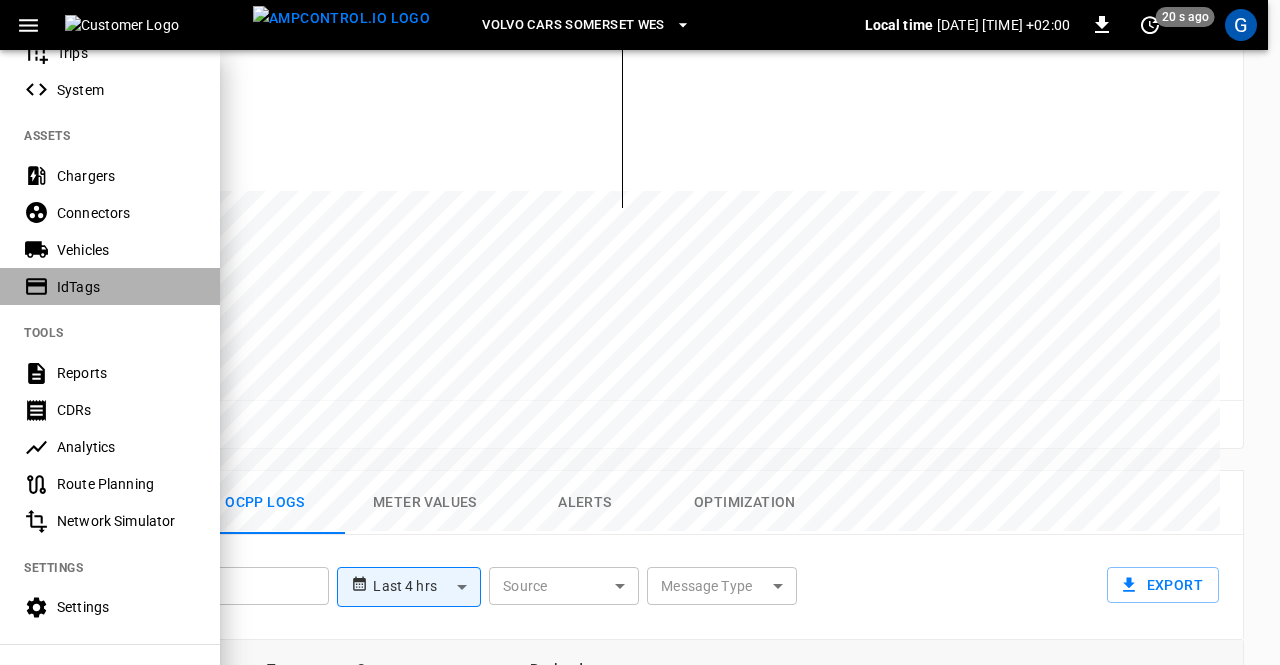 click on "IdTags" at bounding box center [126, 287] 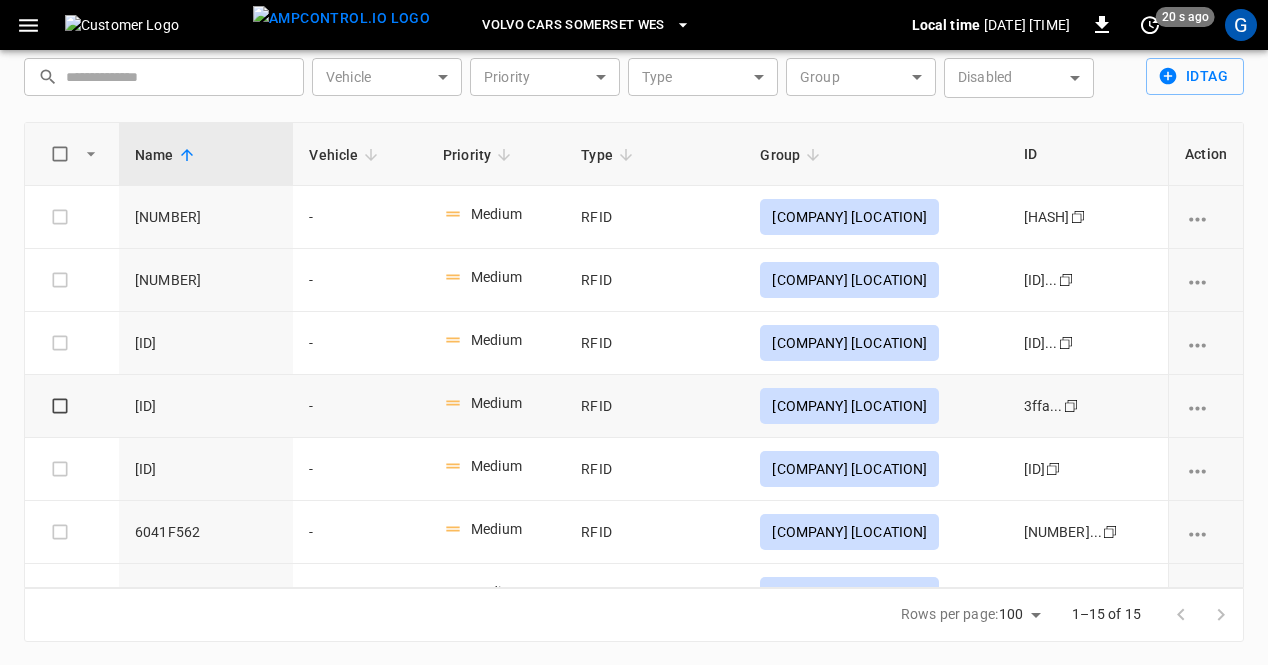 scroll, scrollTop: 0, scrollLeft: 0, axis: both 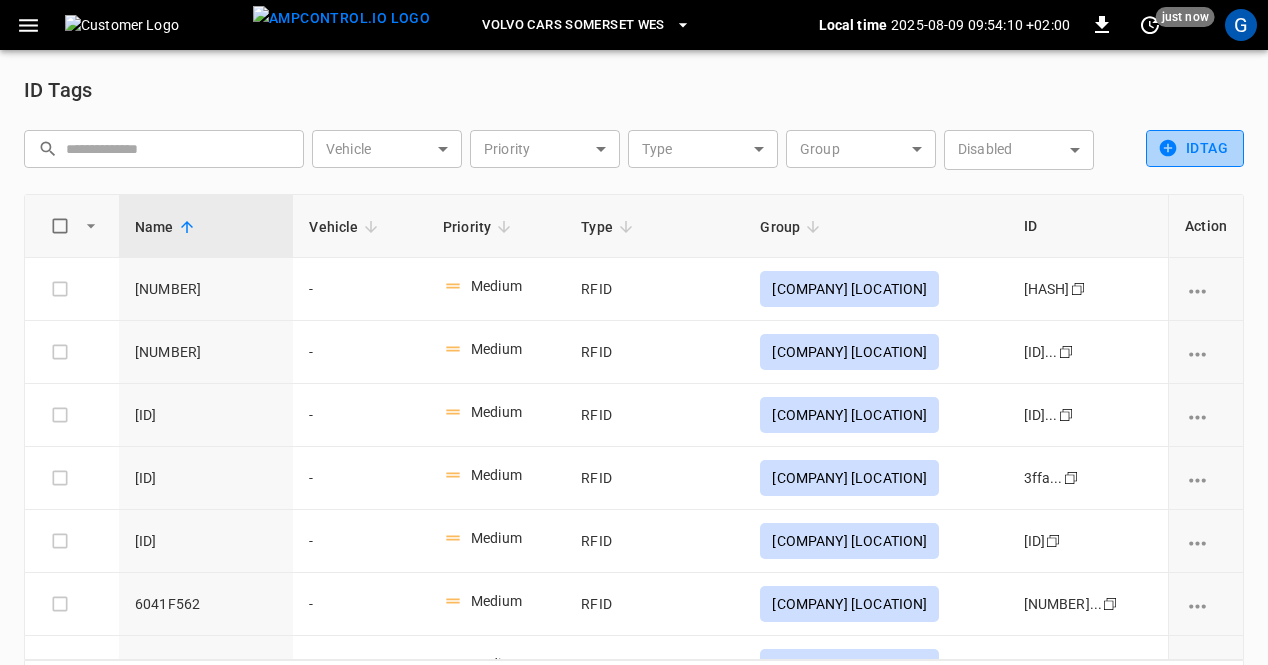 click 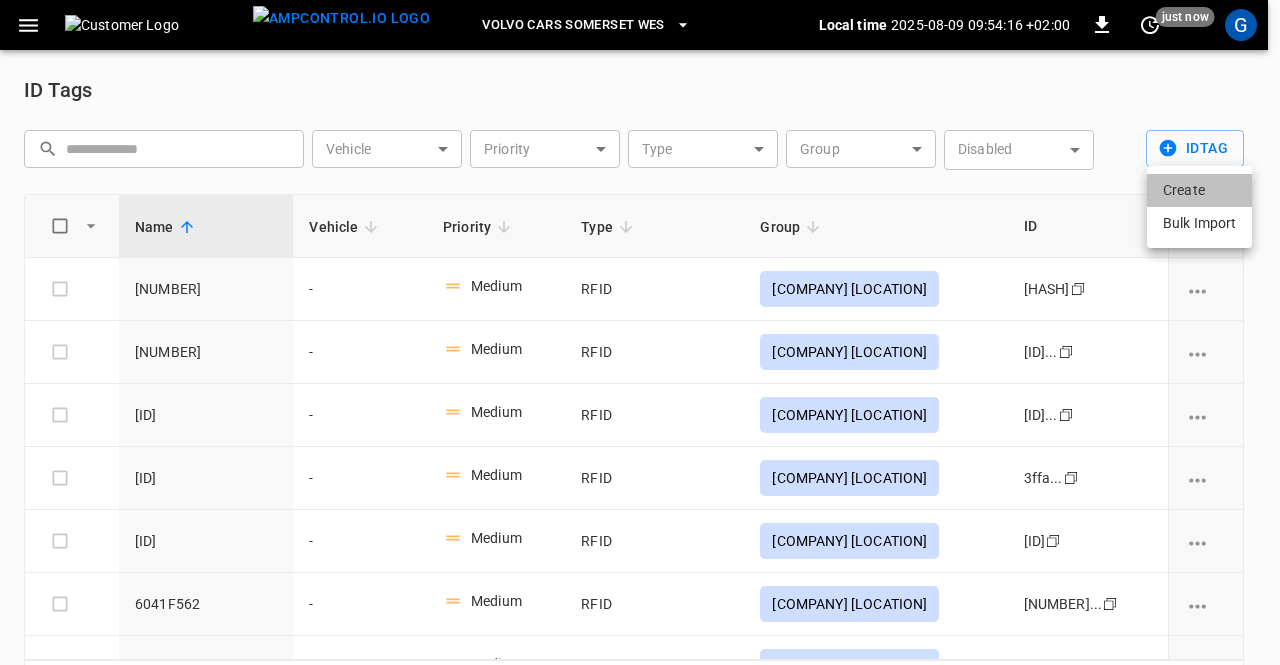 click on "Create" at bounding box center (1199, 190) 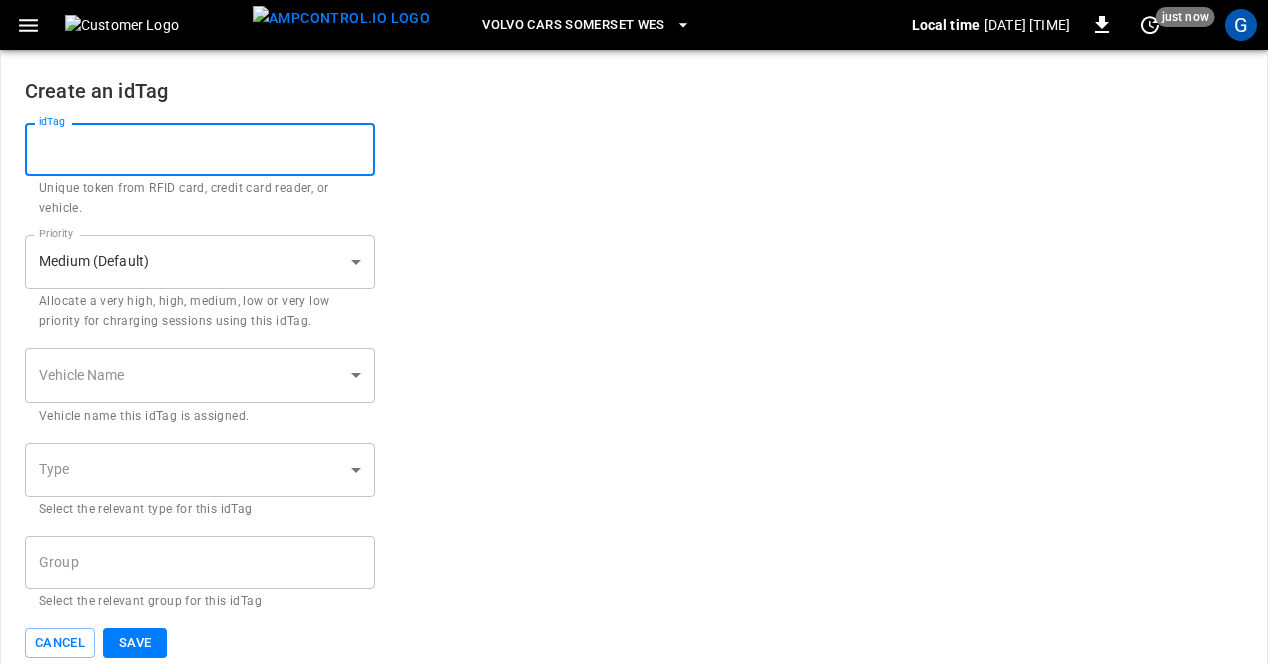click on "idTag" at bounding box center (200, 149) 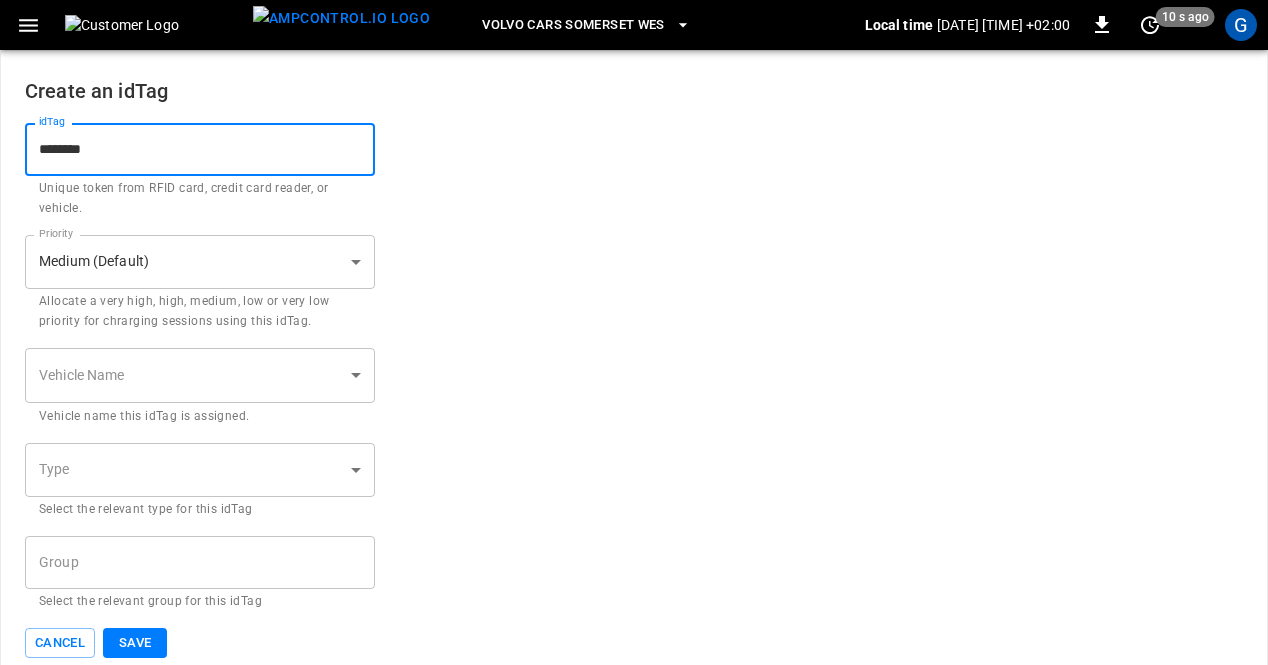 type on "********" 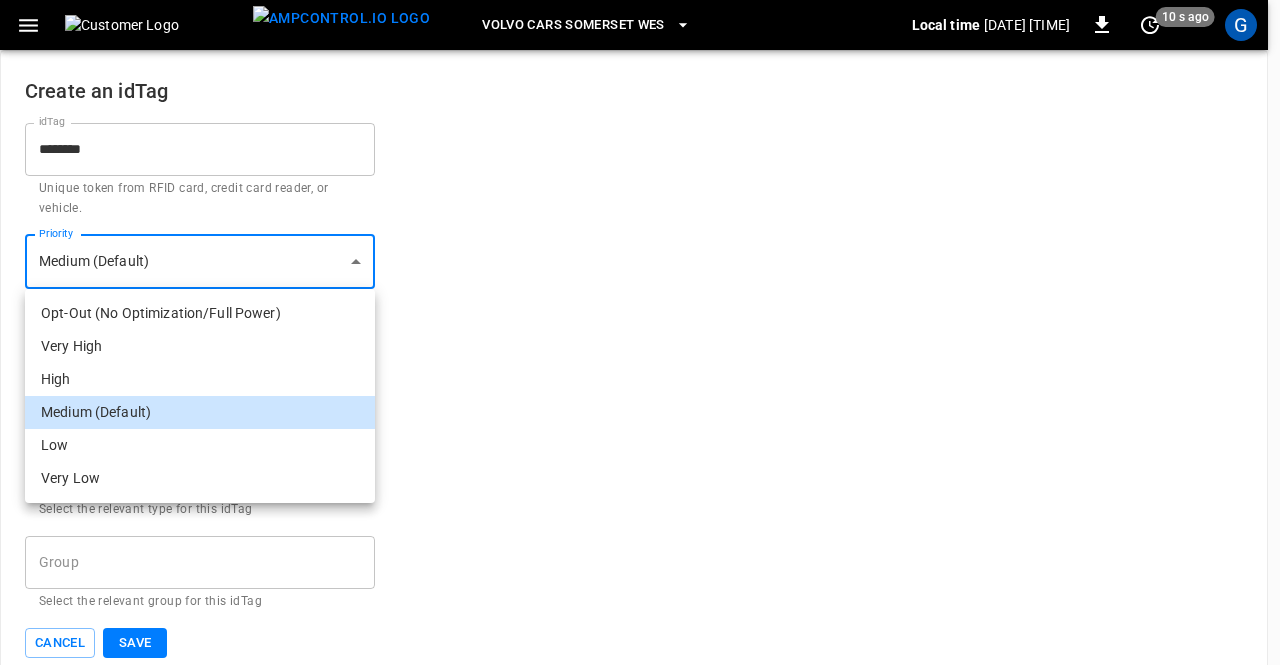 click on "Volvo Cars Somerset Wes Local time [DATE] [TIME] [OFFSET] G Create an idTag idTag ******** idTag Unique token from RFID card, credit card reader, or vehicle. Priority Medium   (Default) * Priority Allocate a very high, high, medium, low or very low priority for chrarging sessions using this idTag. Vehicle Name ​ Vehicle Name   Vehicle name this idTag is assigned. Type ​ Type Select the relevant type for this idTag Group Group Select the relevant group for this idTag Cancel Save Refresh now Update every 5 sec Update every 30 sec Off Rola Volvo Cars Somerset Wes Given Maluleke [EMAIL] admin Profile Settings Notifications Settings Other organizations Aeversa DP World Takealot Aeversa  Logout Opt-Out   (No Optimization/Full Power) Very High High Medium   (Default)   Low Very Low" at bounding box center (640, 352) 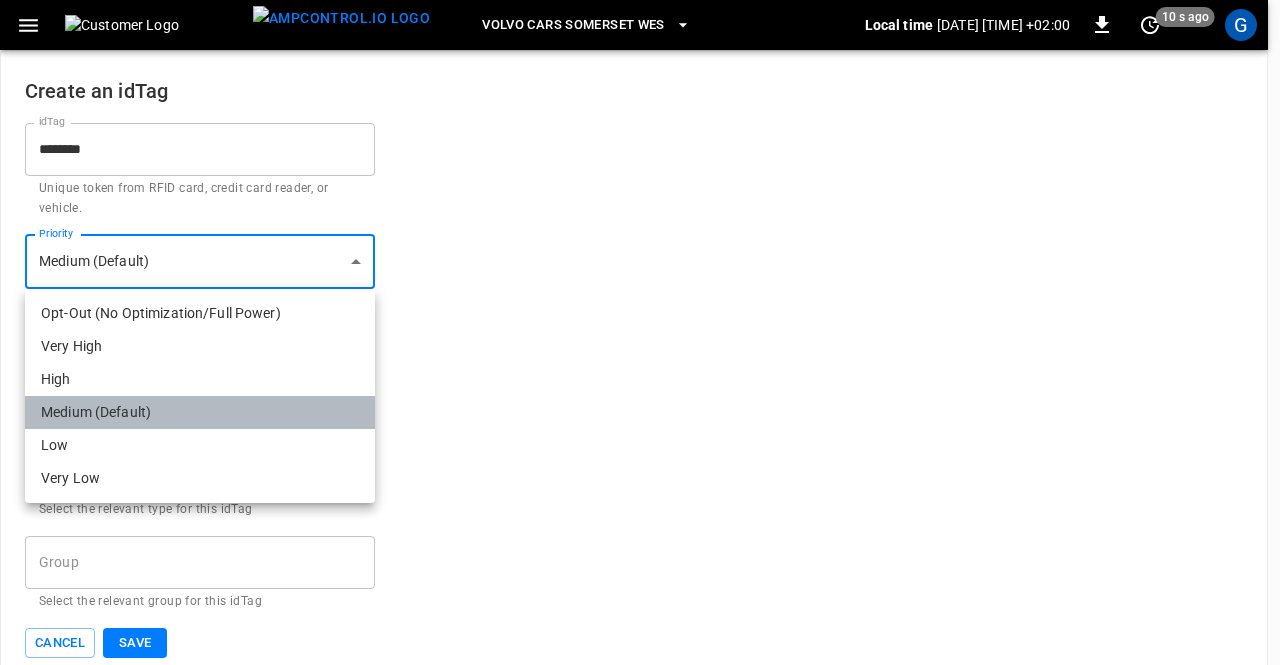 click on "Medium   (Default)" at bounding box center [200, 412] 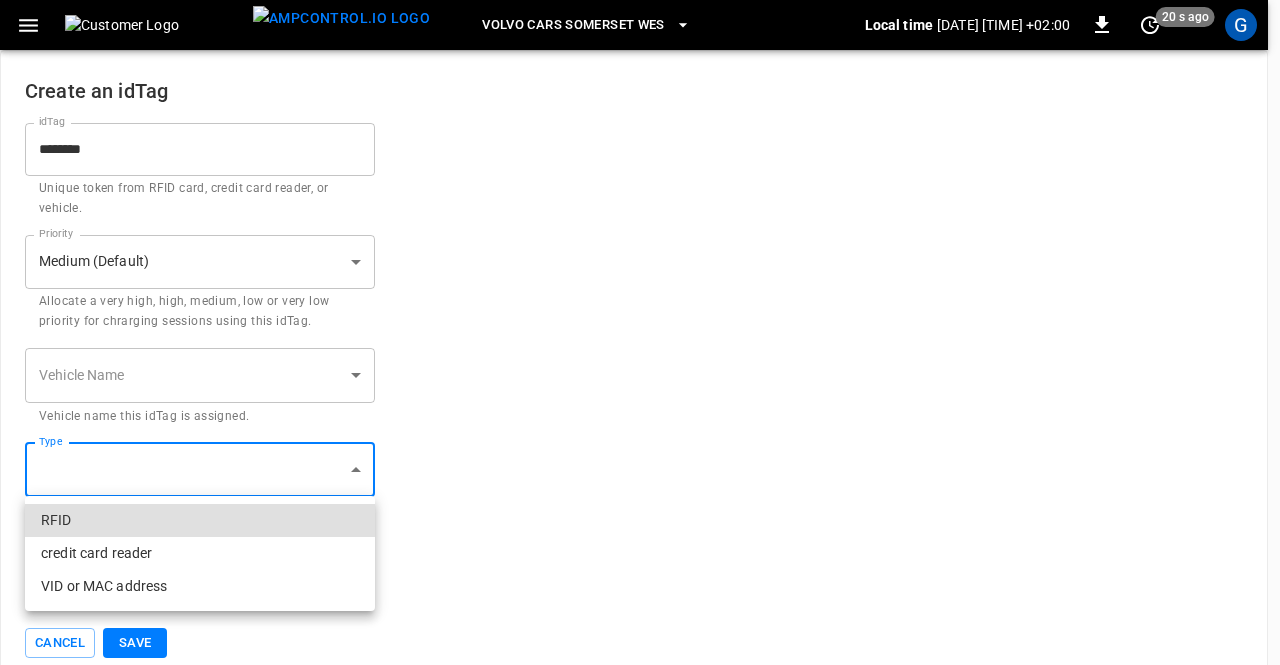 click on "[COMPANY] [LOCATION] Local time [DATE] [TIME] [OFFSET] [DURATION] ago G Create an idTag idTag ******** idTag Unique token from RFID card, credit card reader, or vehicle. Priority [PRIORITY]   (Default) * Priority Allocate a very high, high, medium, low or very low priority for chrarging sessions using this idTag. Vehicle Name ​ Vehicle Name   Vehicle name this idTag is assigned. Type ​ Type Select the relevant type for this idTag Group Group Select the relevant group for this idTag Cancel Save Refresh now Update every [NUMBER] sec Update every [NUMBER] sec Off Rola [COMPANY] [LOCATION] [NAME] [EMAIL] [ROLE] Profile Settings Notifications Settings Other organizations [ORG] [ORG] [ORG] [ORG]  Logout RFID credit card reader VID or MAC address" at bounding box center [640, 352] 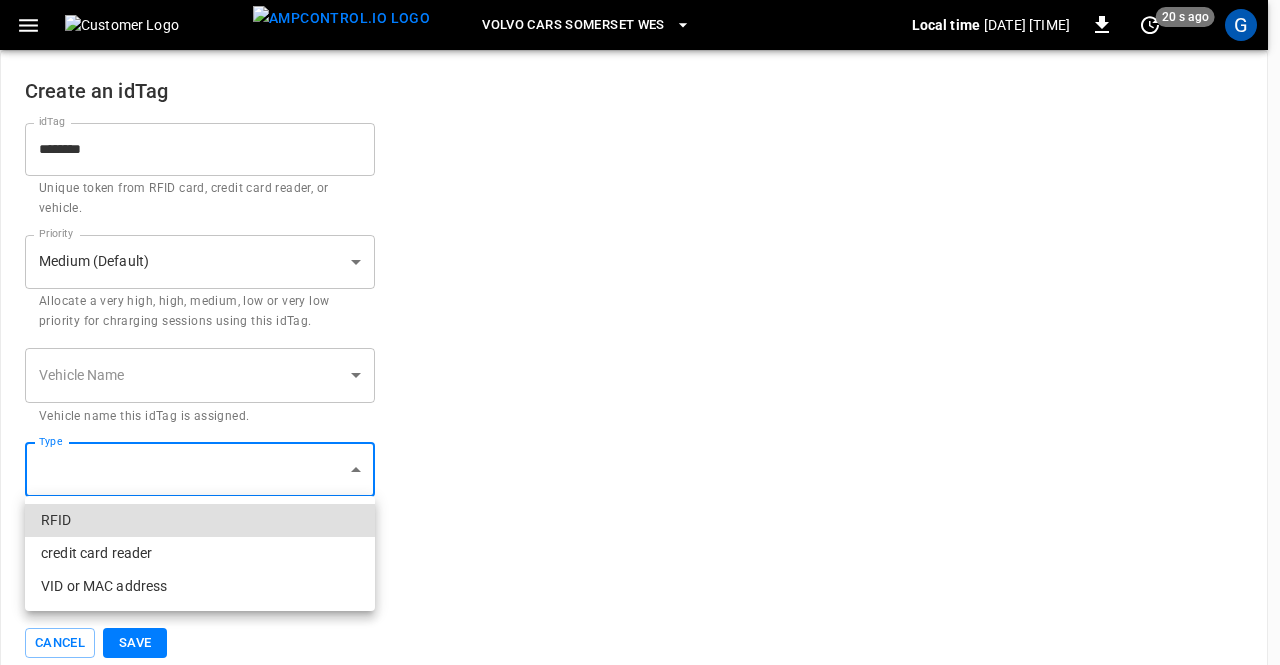 click on "RFID" at bounding box center (200, 520) 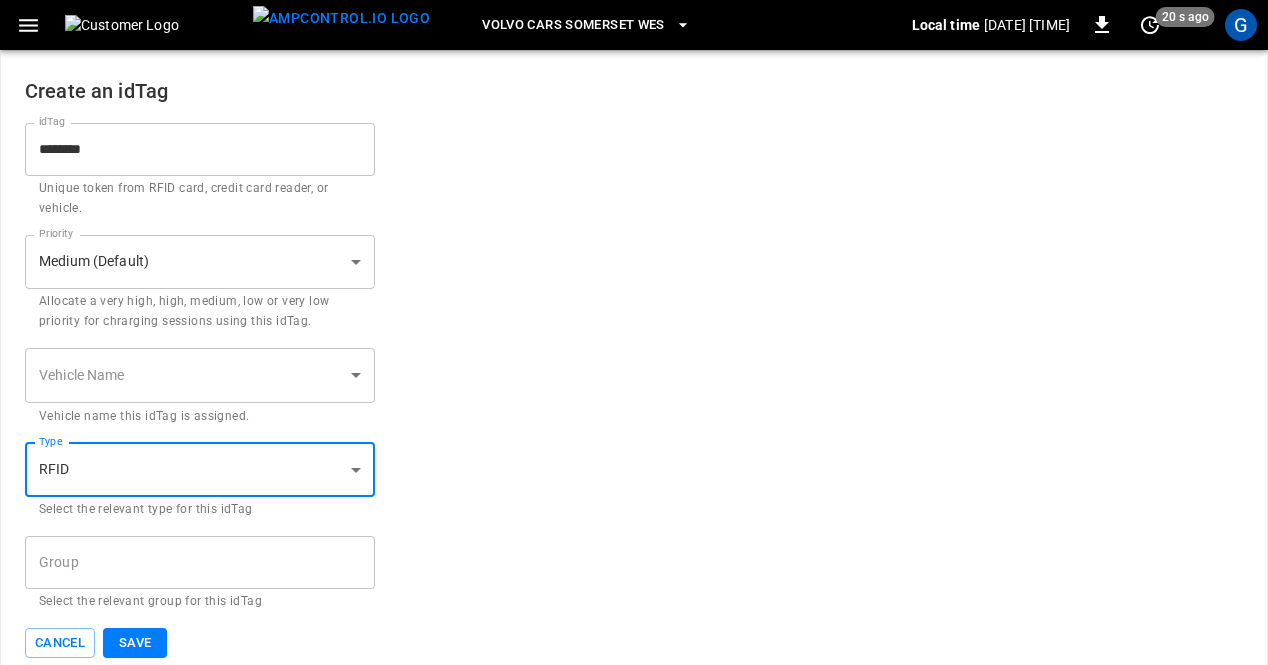 scroll, scrollTop: 17, scrollLeft: 0, axis: vertical 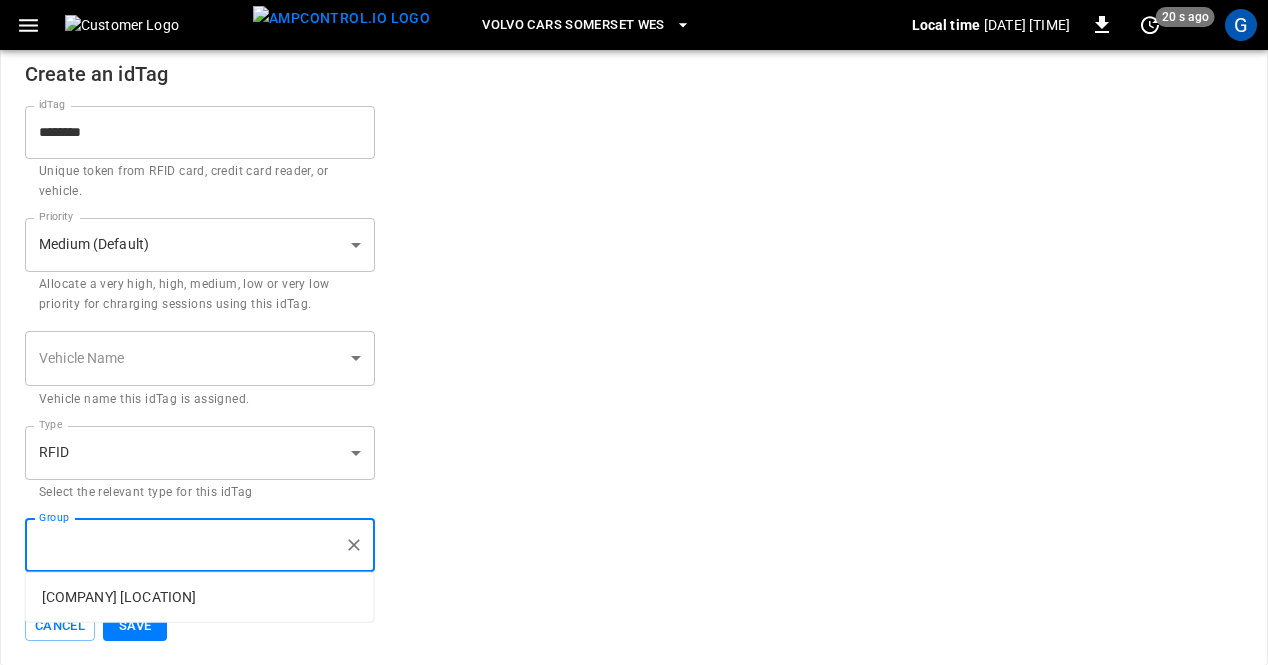 click on "Group" at bounding box center [185, 545] 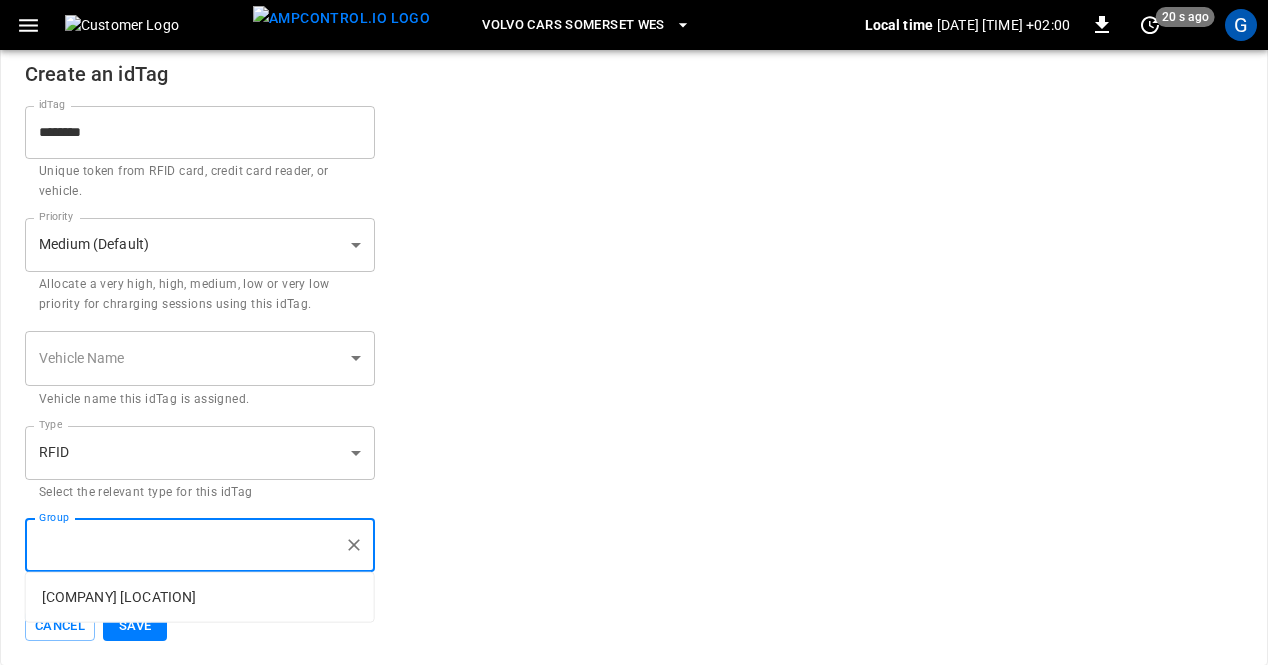 click on "[COMPANY] [LOCATION]" at bounding box center [200, 597] 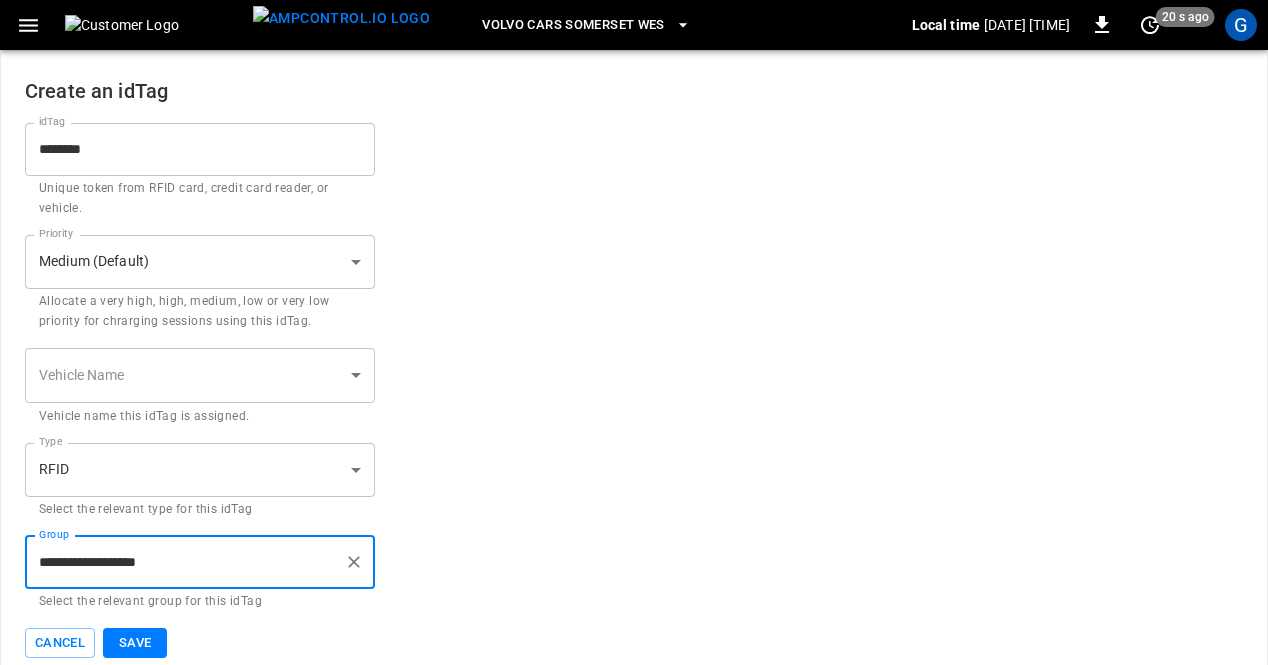 scroll, scrollTop: 17, scrollLeft: 0, axis: vertical 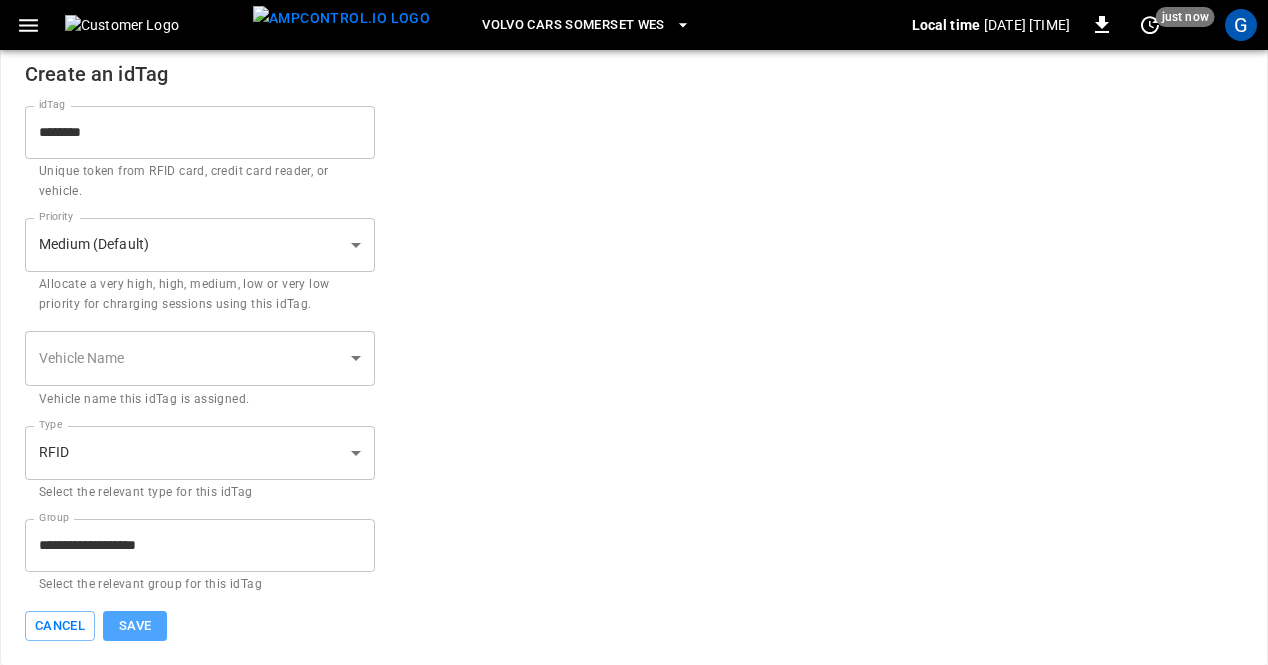 click on "Save" at bounding box center (135, 626) 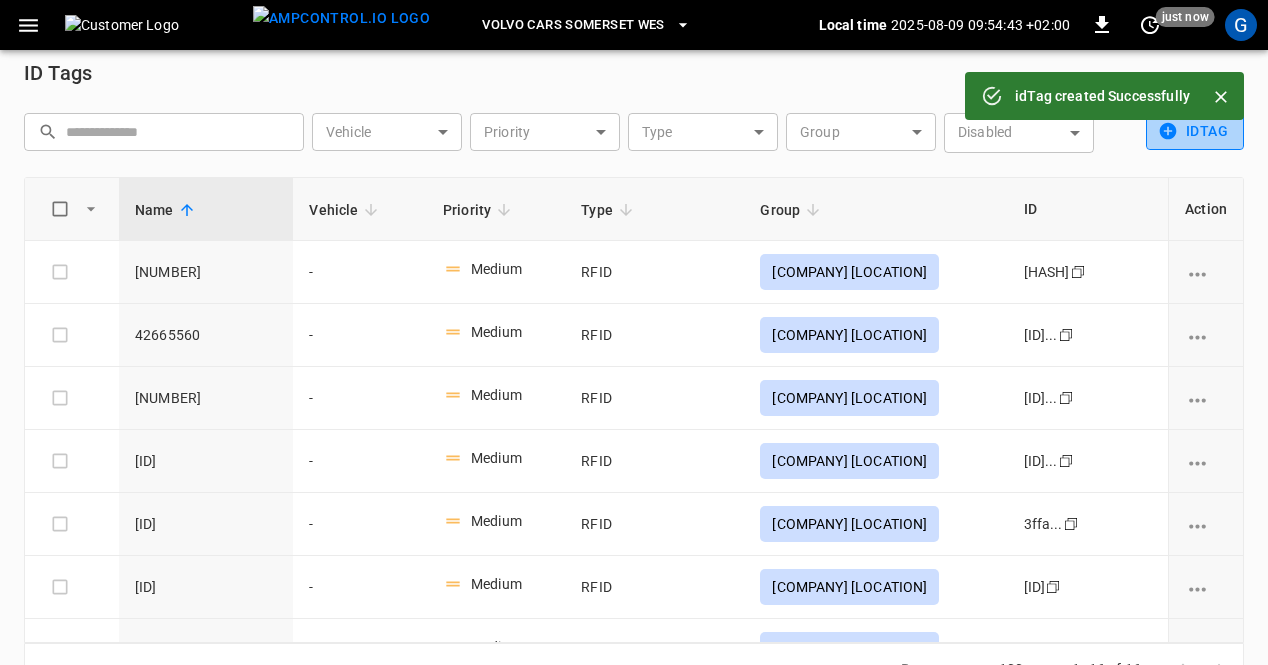 click 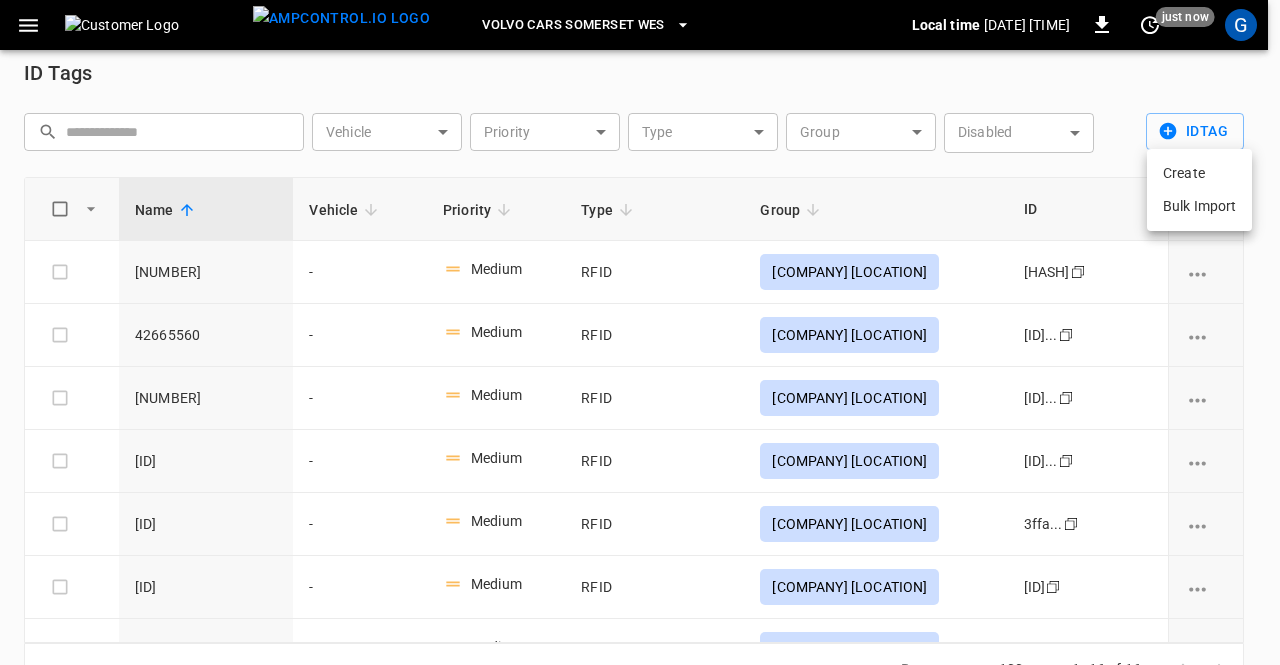 click on "Create" at bounding box center (1199, 173) 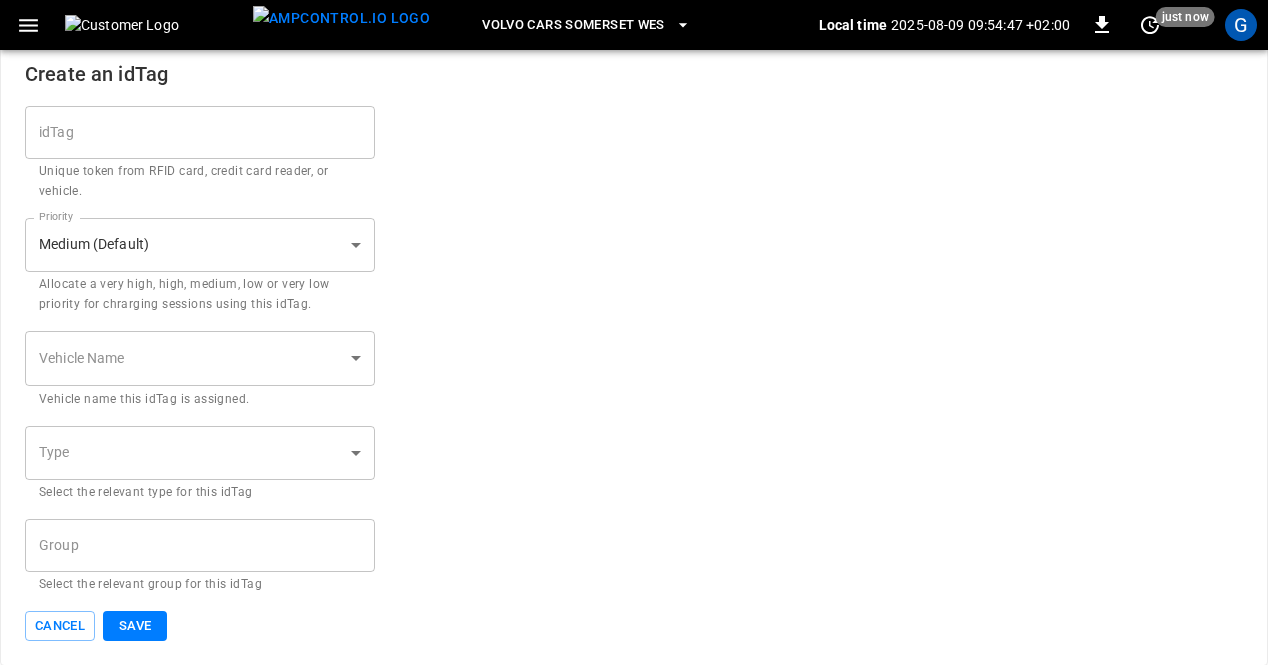 click on "idTag" at bounding box center [200, 132] 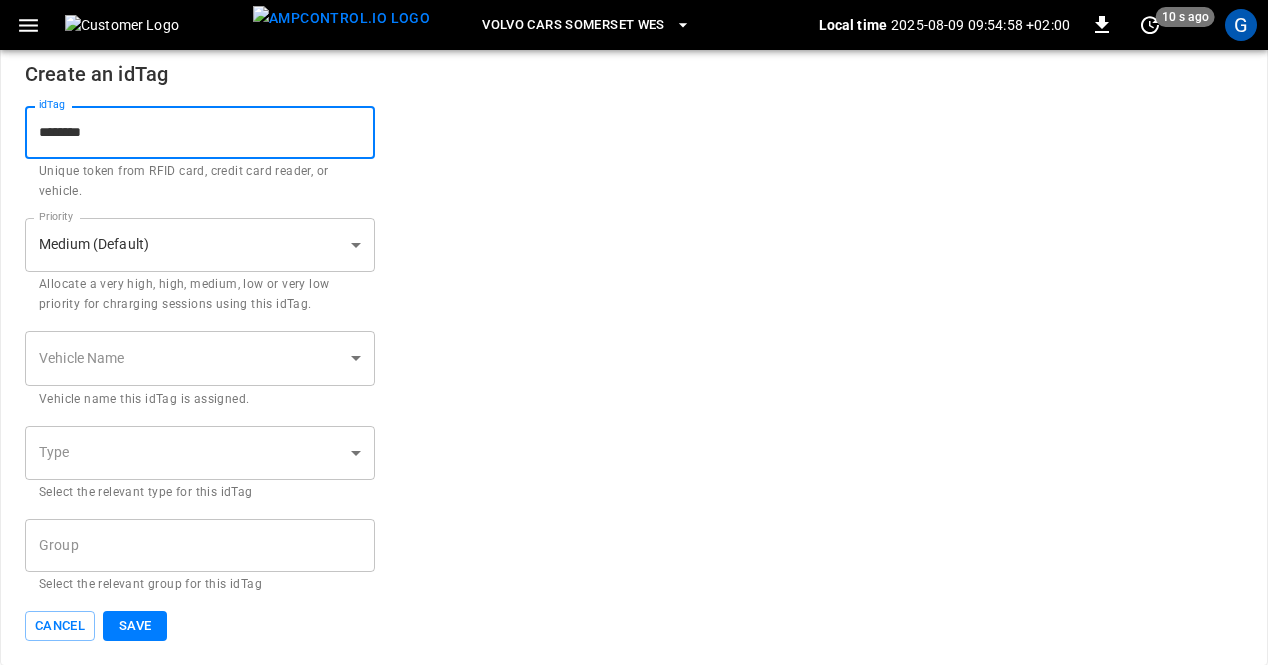 type on "********" 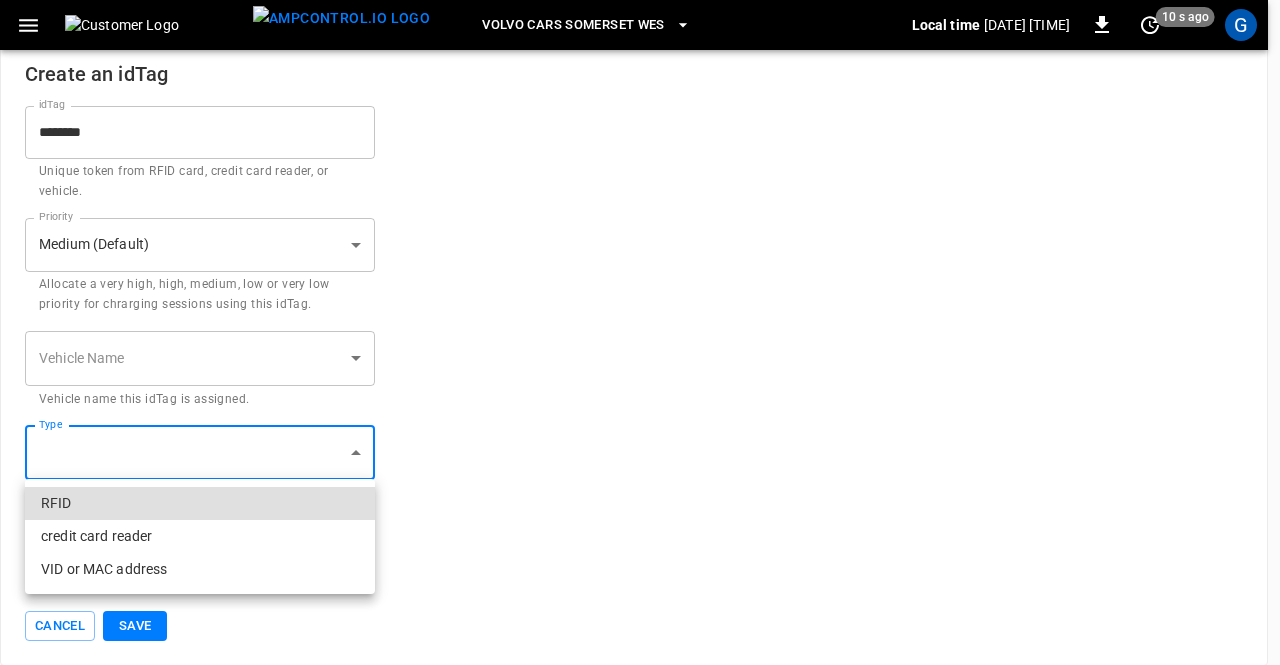 click on "RFID" at bounding box center [200, 503] 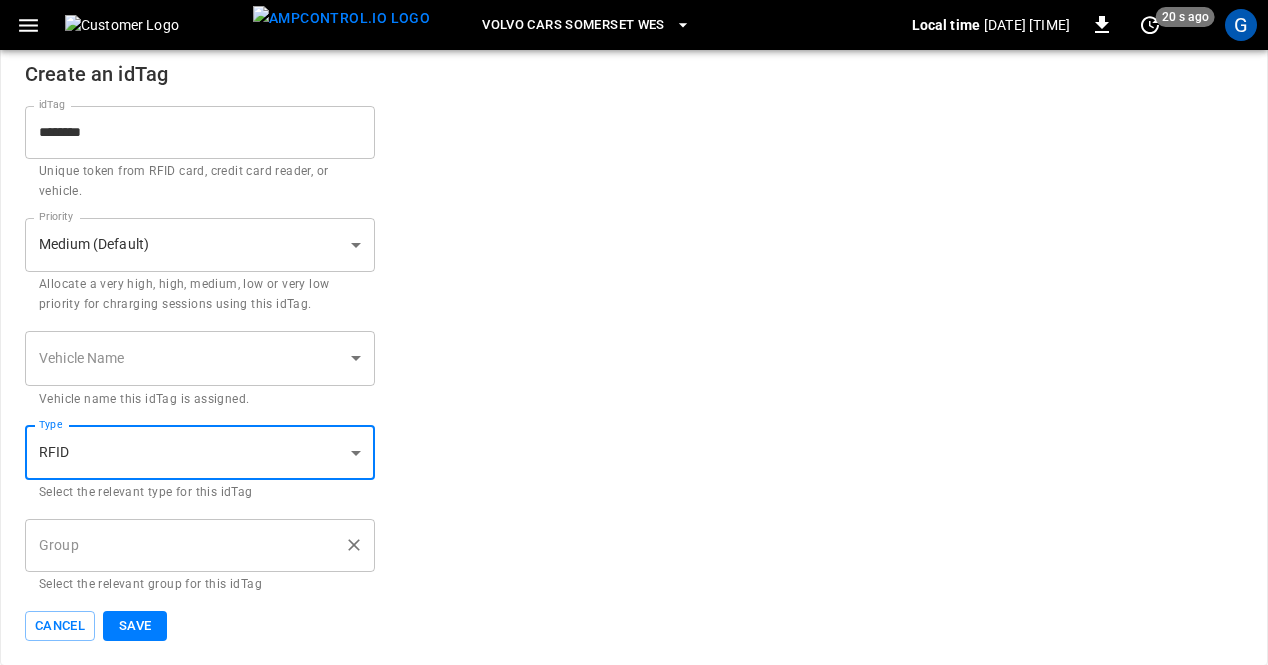 click on "Group" at bounding box center (200, 545) 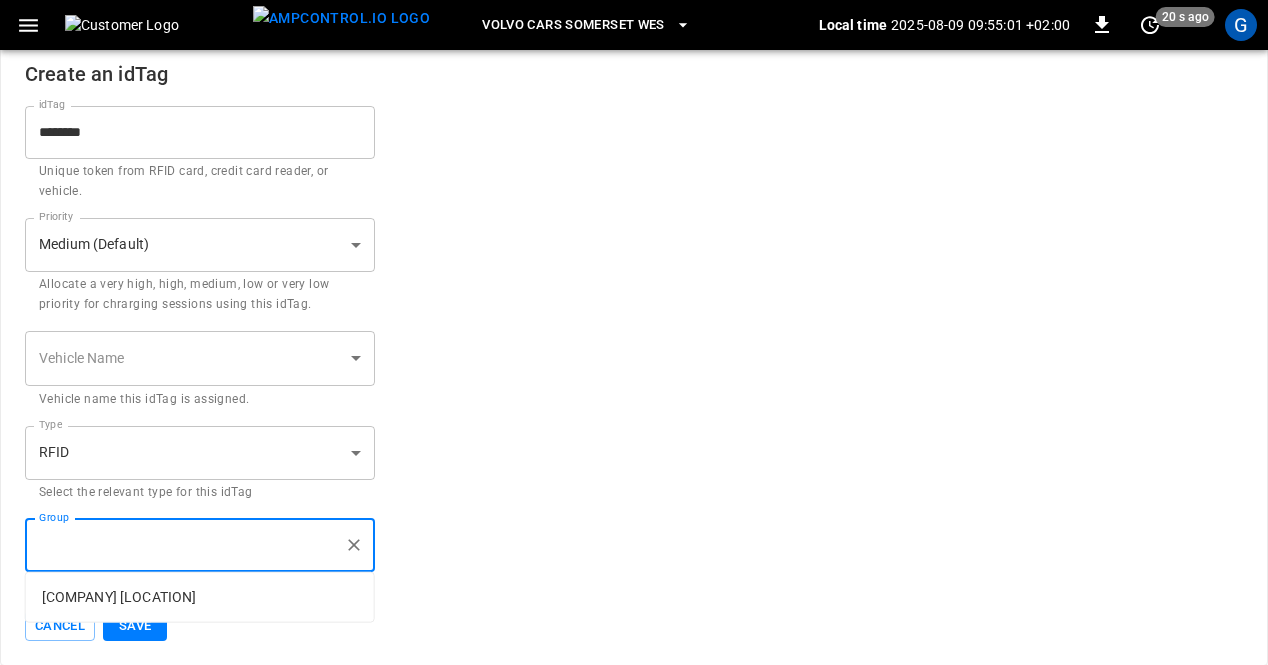 click on "[COMPANY] [LOCATION]" at bounding box center (200, 597) 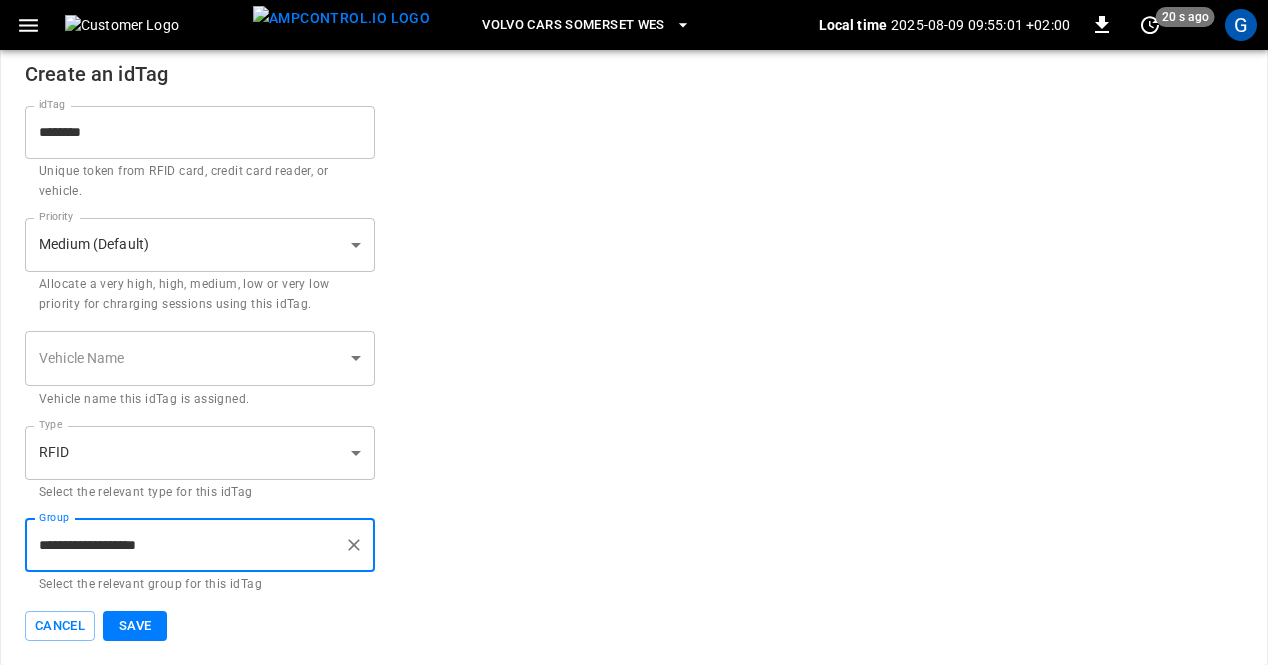 click on "Save" at bounding box center (135, 626) 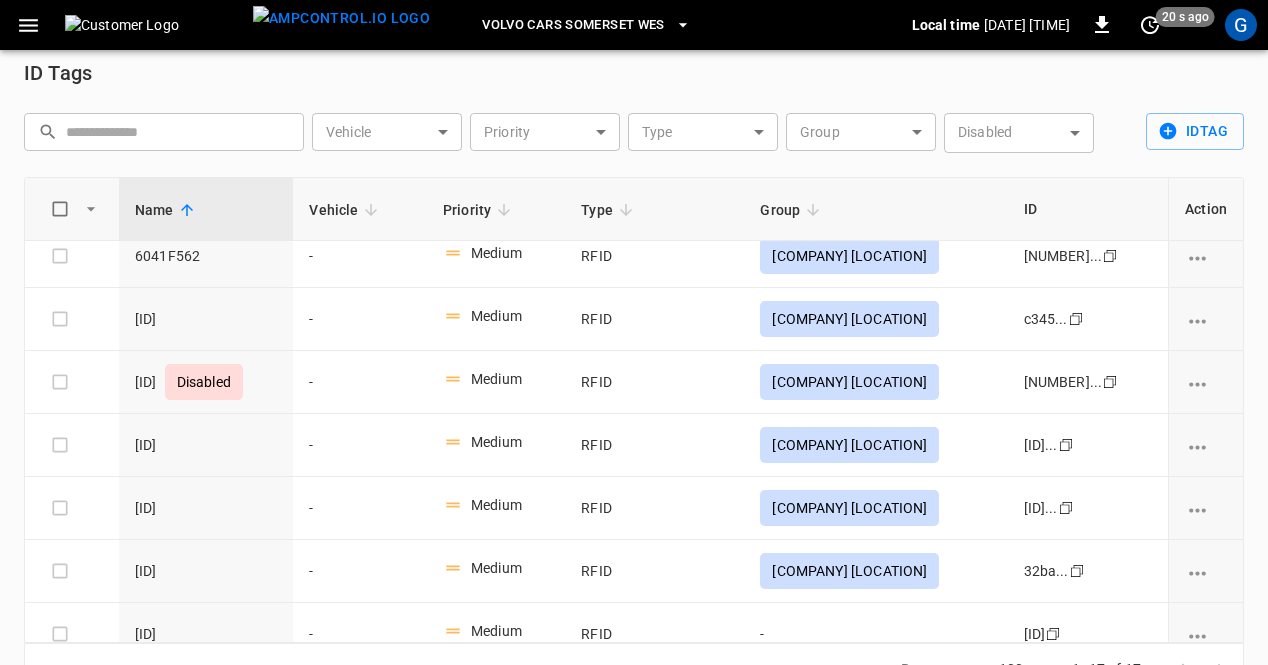 scroll, scrollTop: 469, scrollLeft: 0, axis: vertical 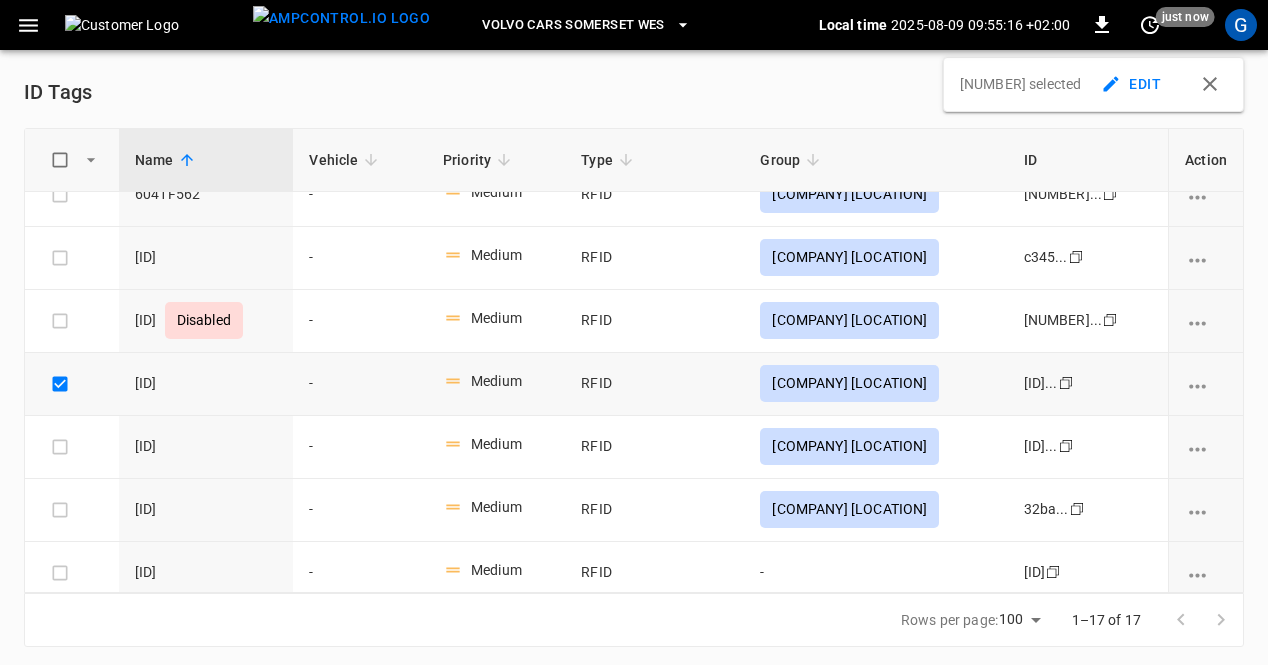 click 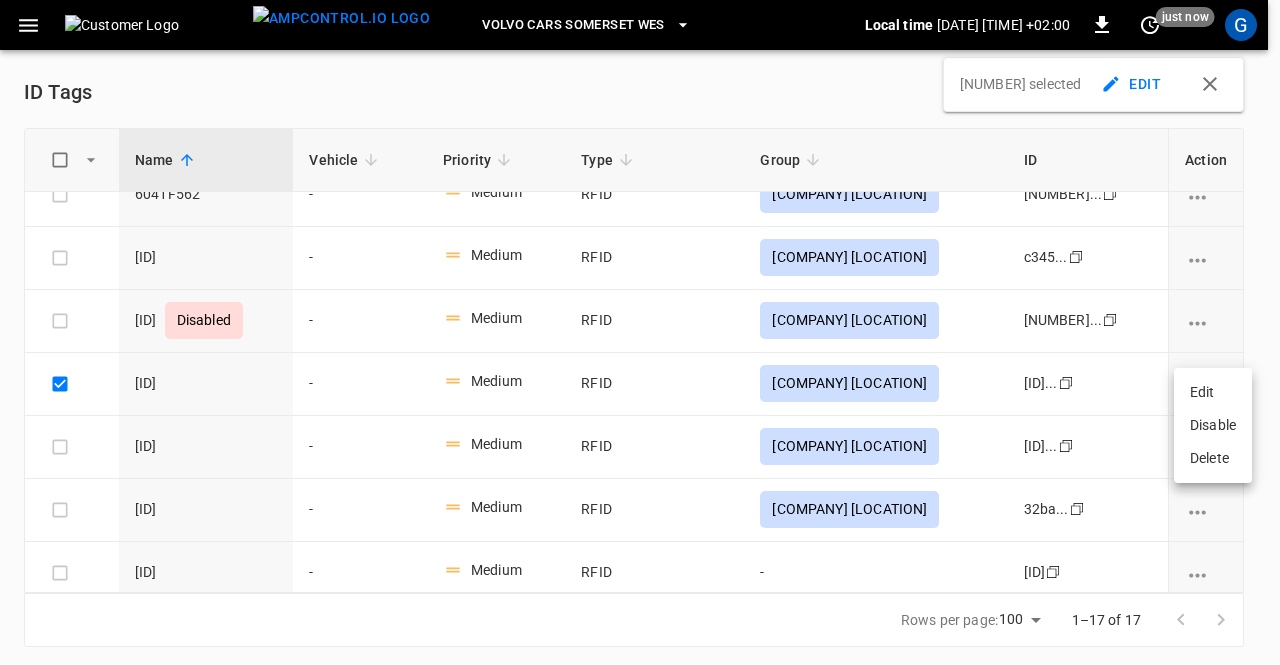 click on "Delete" at bounding box center [1213, 458] 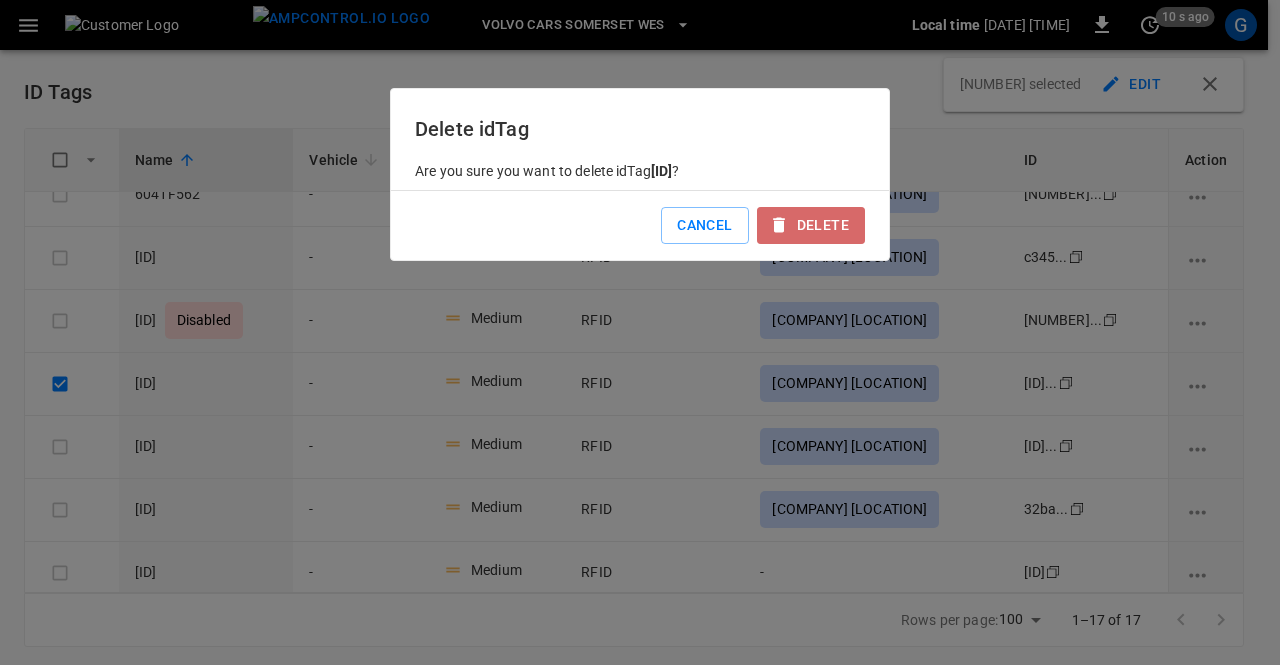 click on "Delete" at bounding box center [811, 225] 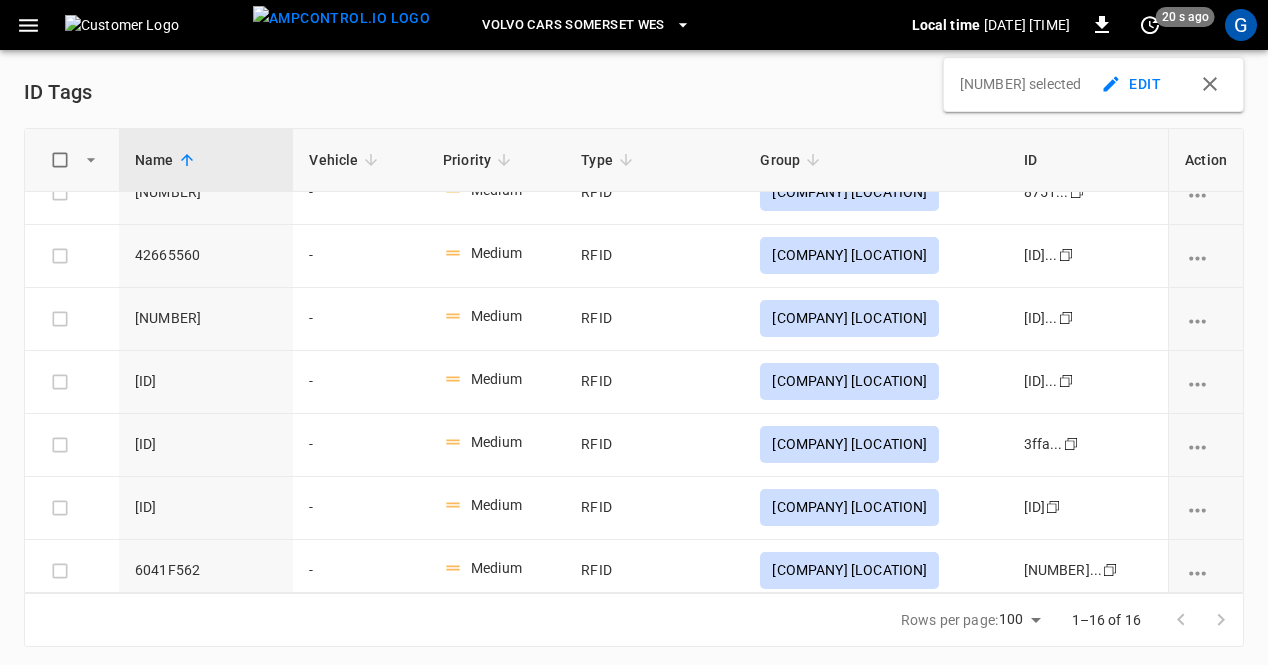 scroll, scrollTop: 76, scrollLeft: 0, axis: vertical 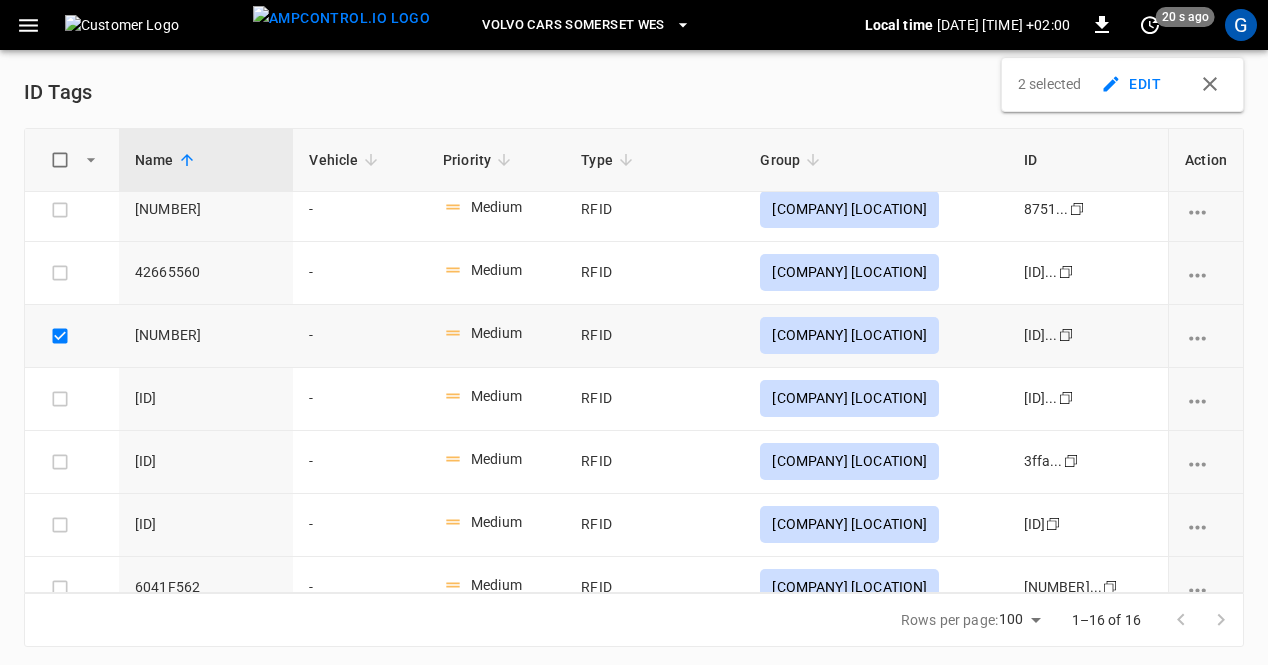 click 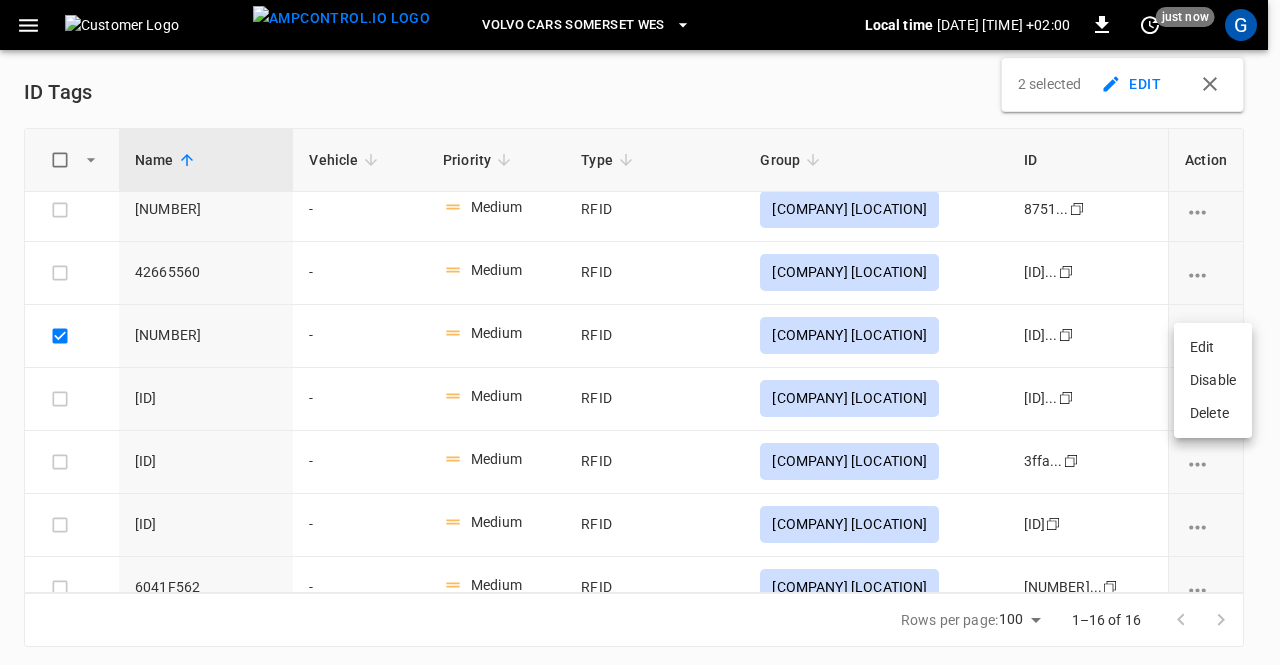 click at bounding box center [640, 332] 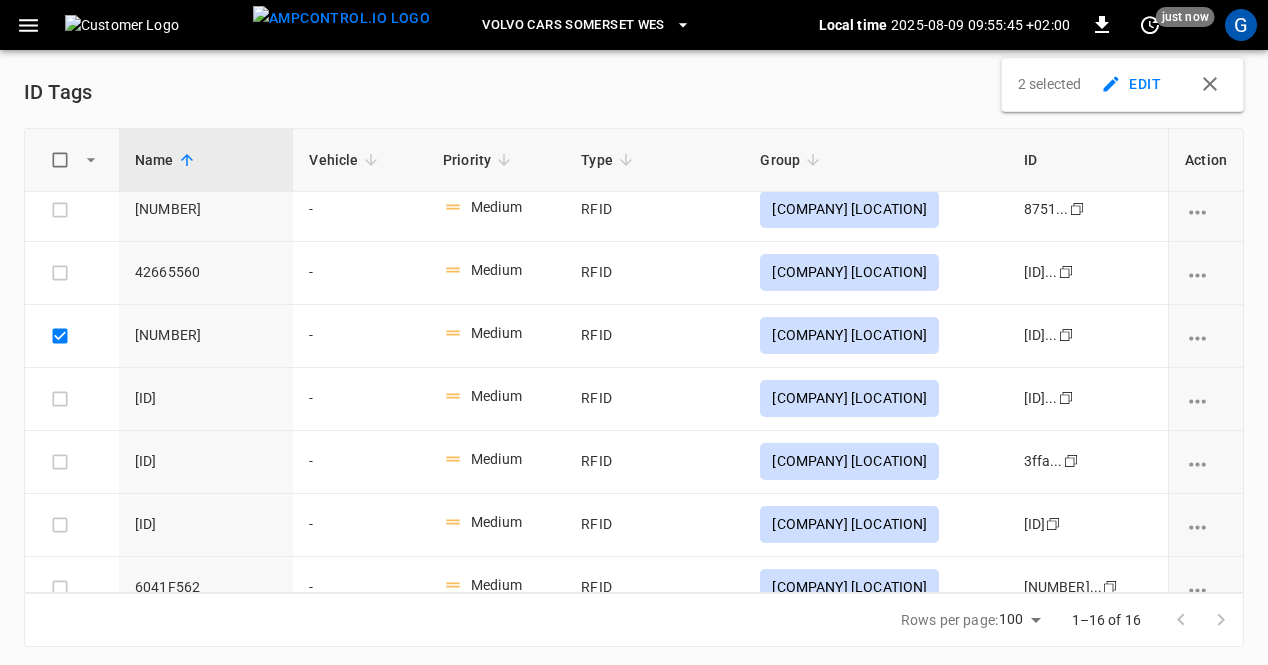 click 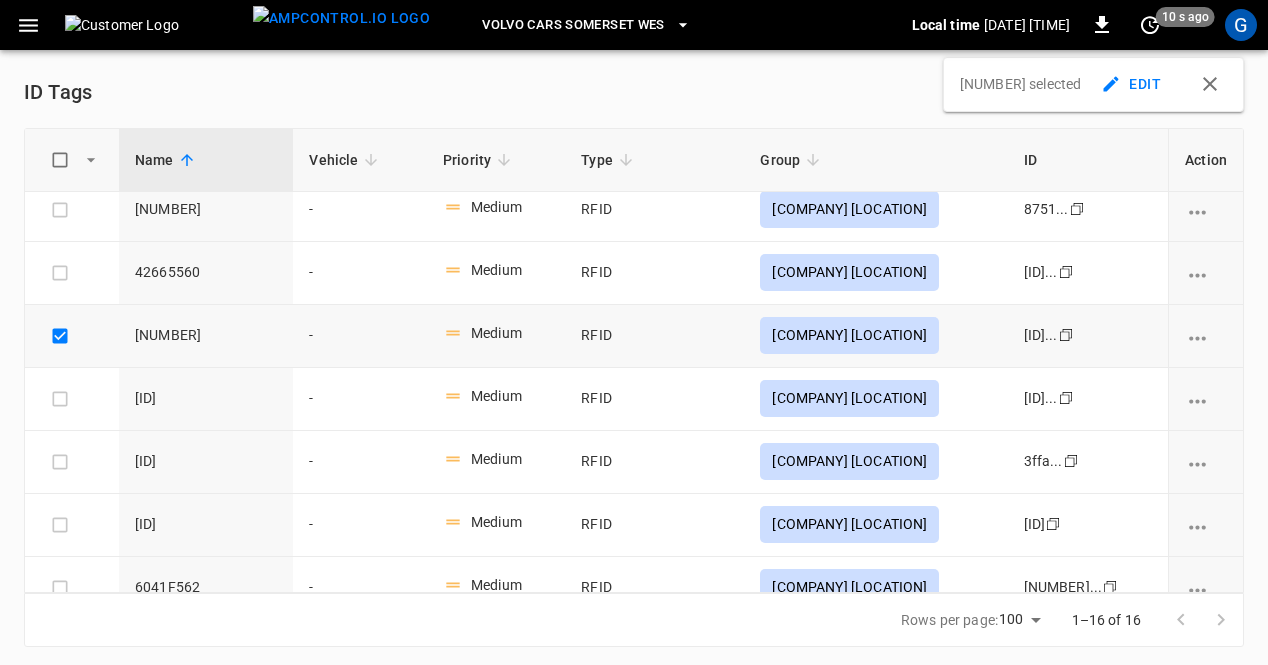 click 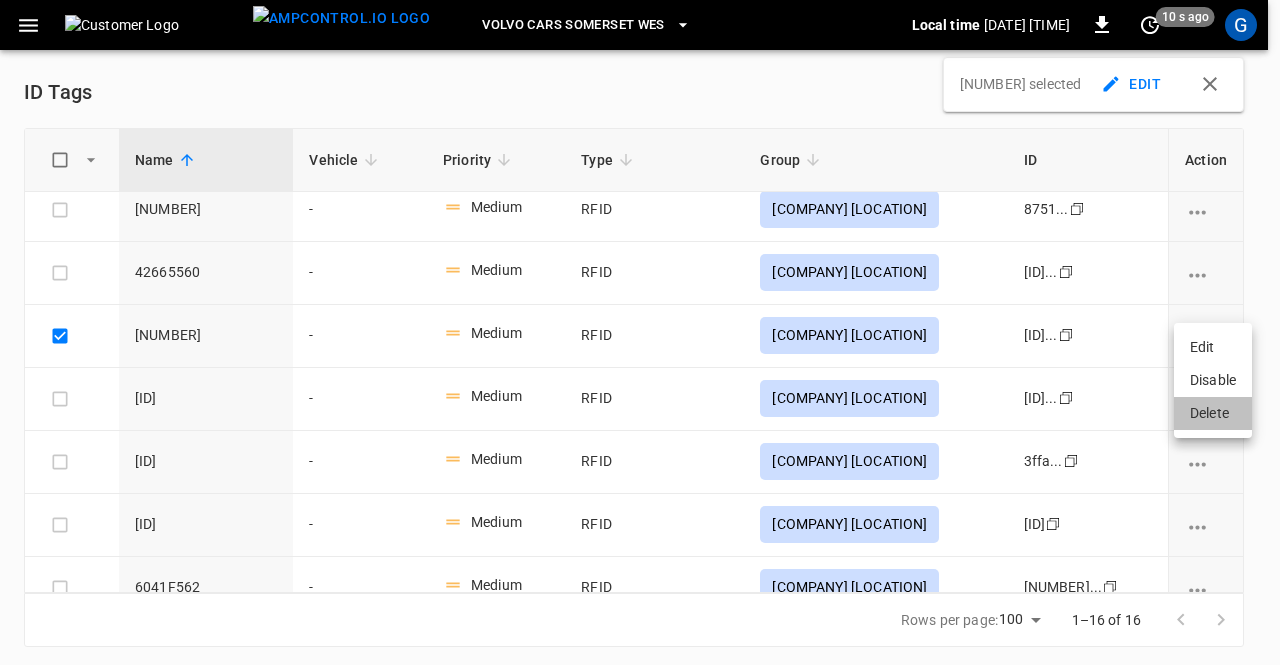 click on "Delete" at bounding box center (1213, 413) 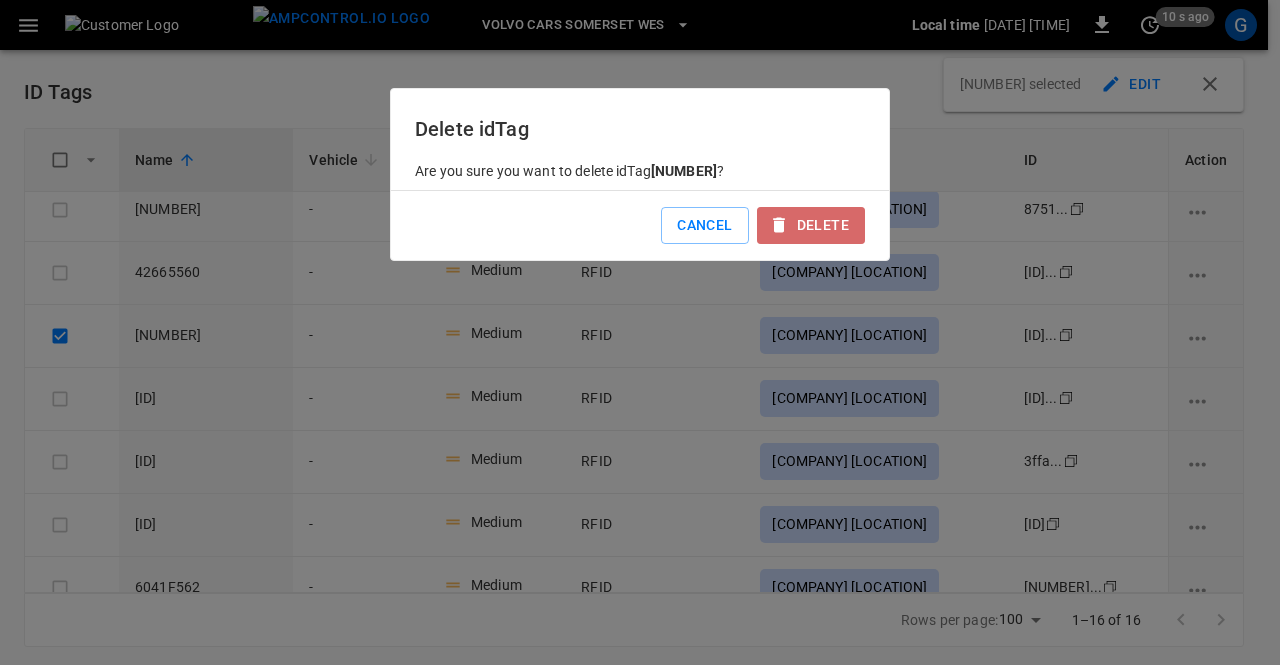 click on "Delete" at bounding box center (811, 225) 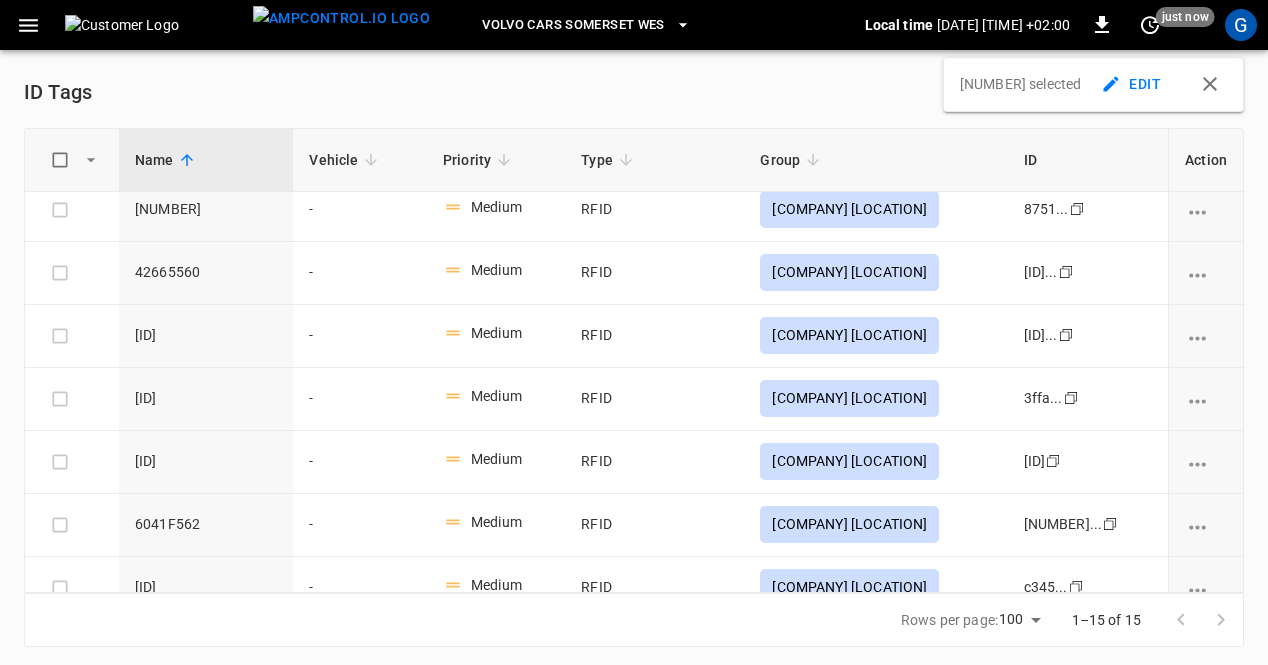 click 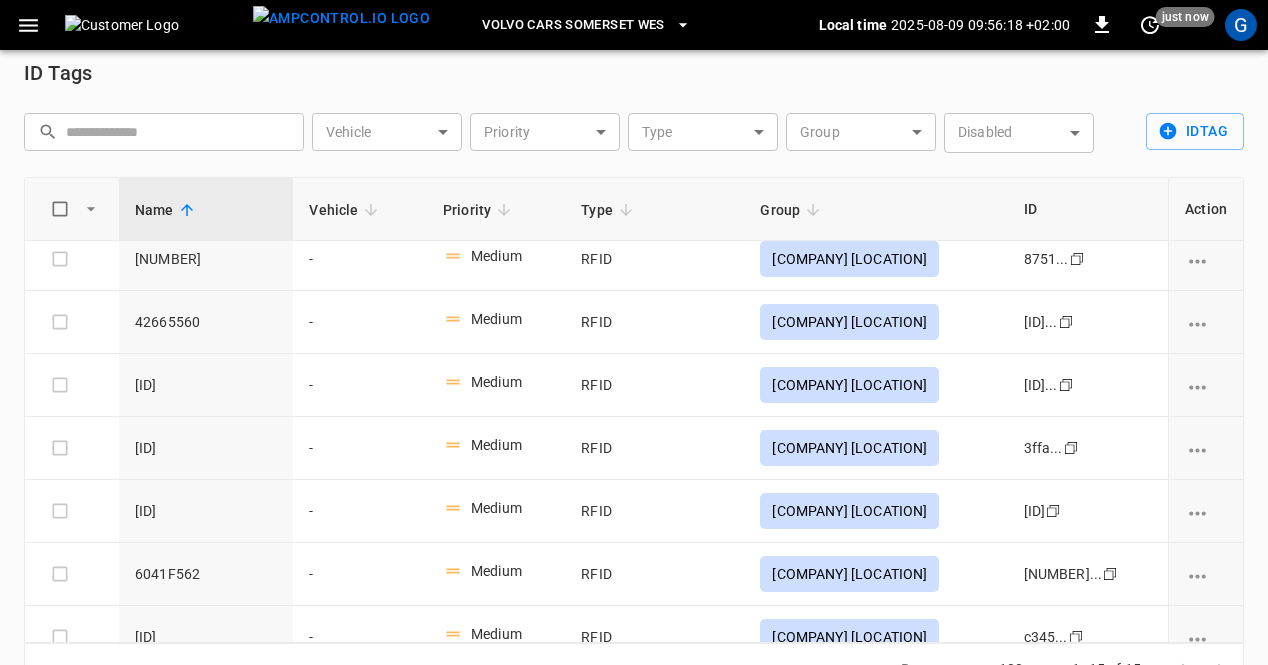 scroll, scrollTop: 0, scrollLeft: 0, axis: both 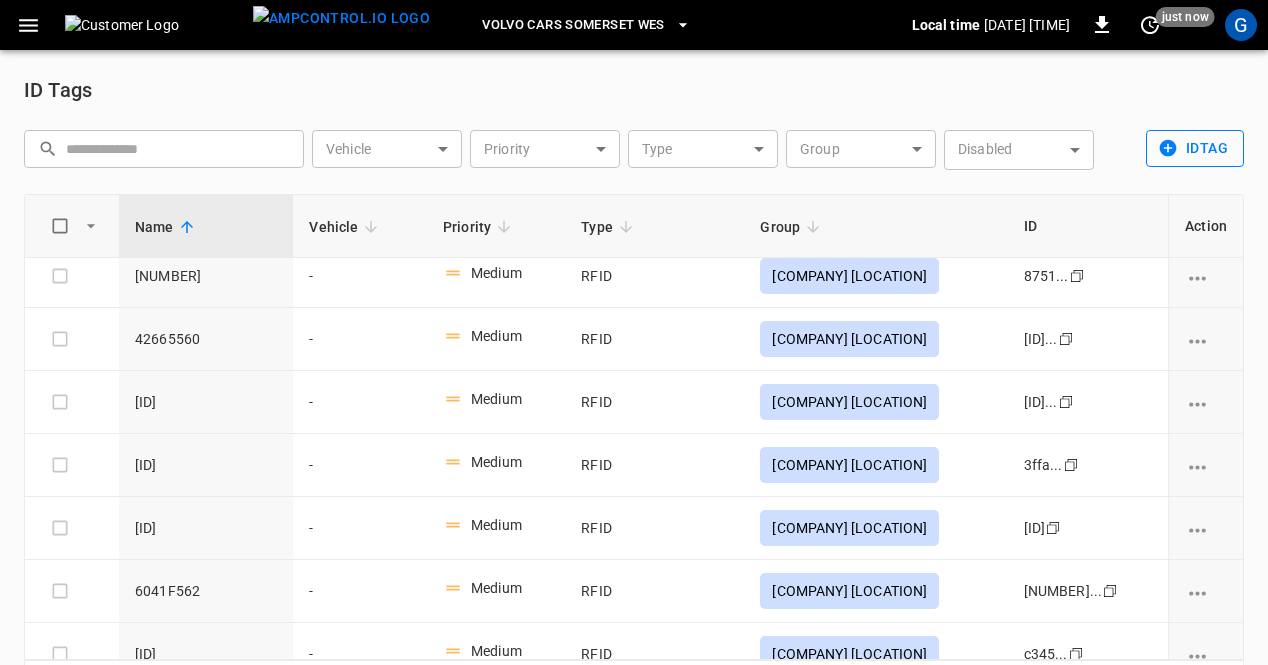 click 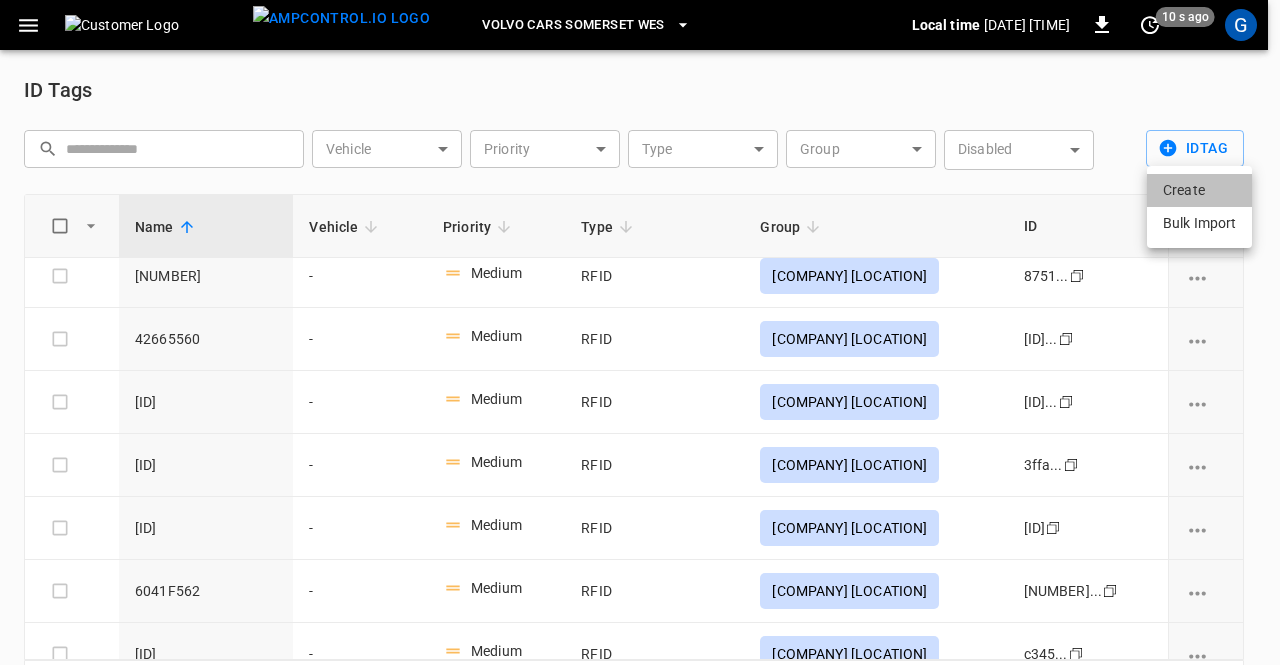 click on "Create" at bounding box center (1199, 190) 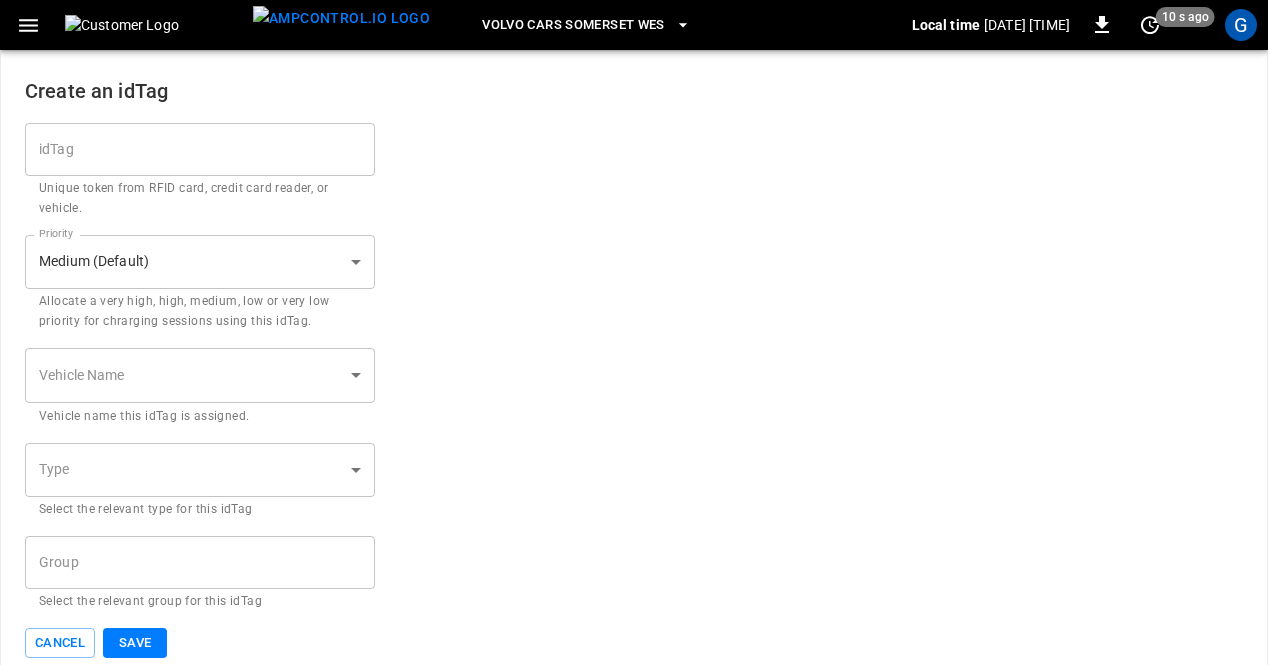 click on "idTag" at bounding box center [200, 149] 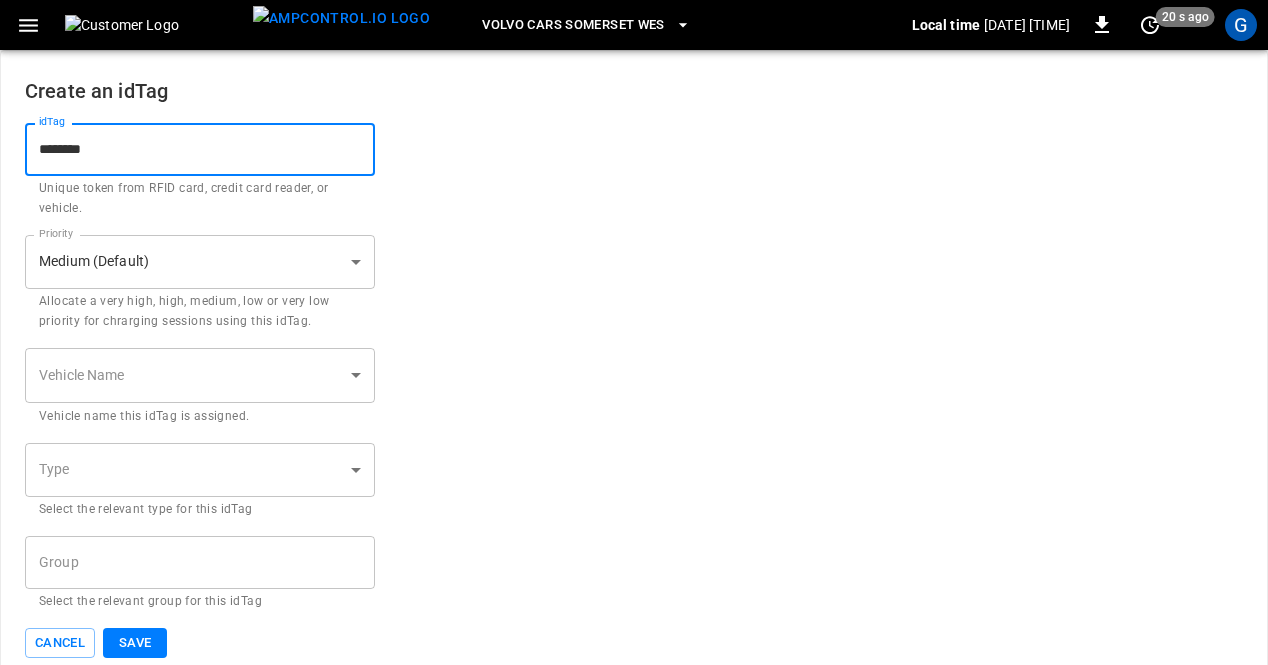 type on "********" 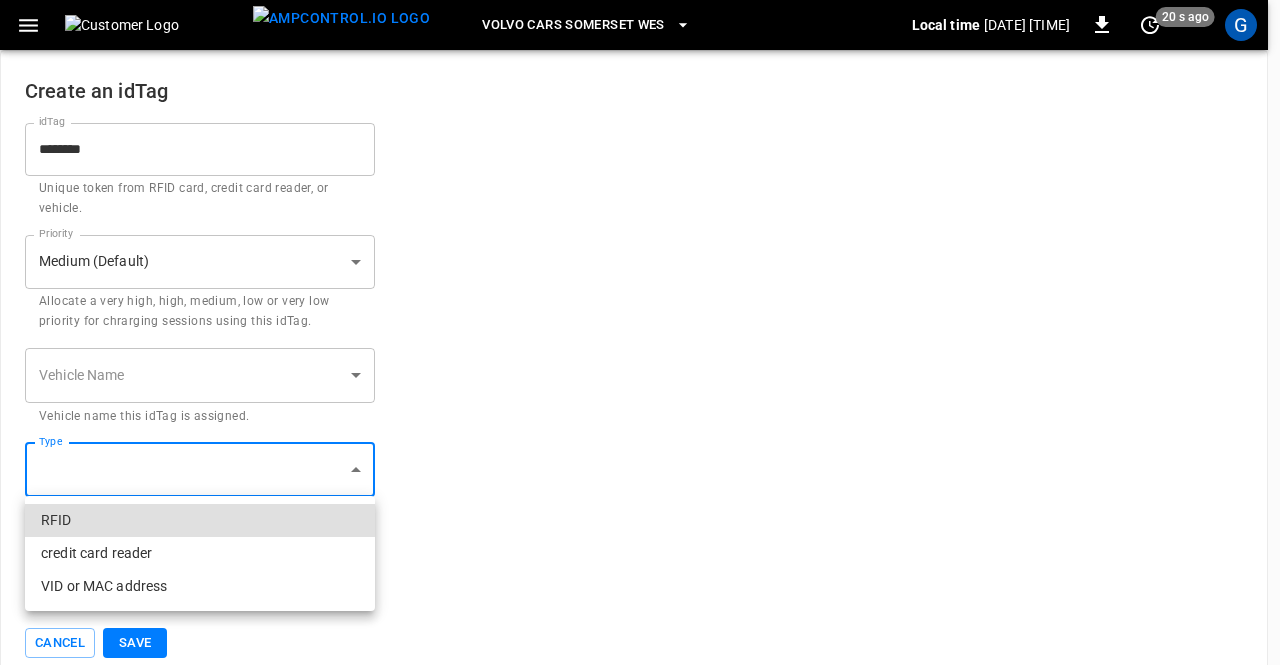 click on "[BRAND] [BRAND] [LOCATION] Local time [DATE] [TIME] [OFFSET] [NUMBER] s ago G Create an idTag idTag ******** idTag Unique token from RFID card, credit card reader, or vehicle. Priority Medium   (Default) * Priority Allocate a very high, high, medium, low or very low priority for chrarging sessions using this idTag. Vehicle Name ​ Vehicle Name   Vehicle name this idTag is assigned. Type ​ Type Select the relevant type for this idTag Group Group Select the relevant group for this idTag Cancel Save Refresh now Update every 5 sec Update every 30 sec Off Rola [BRAND] [BRAND] Given [NAME] support@example.com admin Profile Settings Notifications Settings Other organizations Aeversa DP World Takealot Aeversa  Logout RFID credit card reader VID or MAC address" at bounding box center [640, 352] 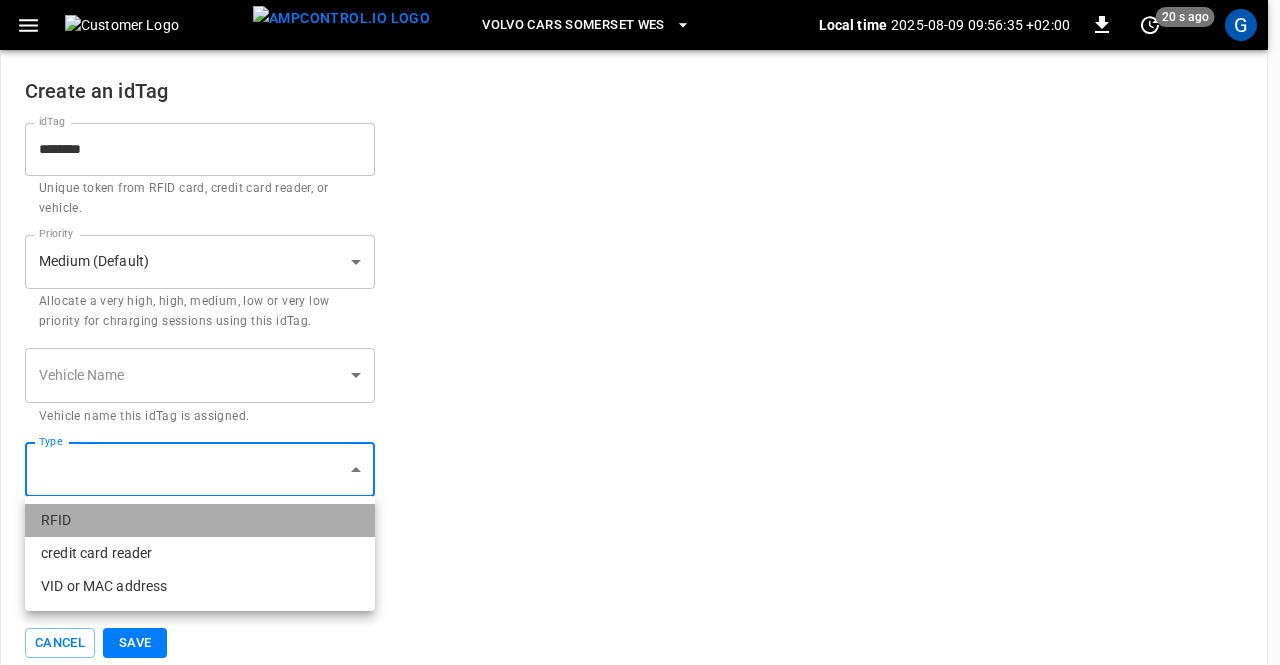 click on "RFID" at bounding box center [200, 520] 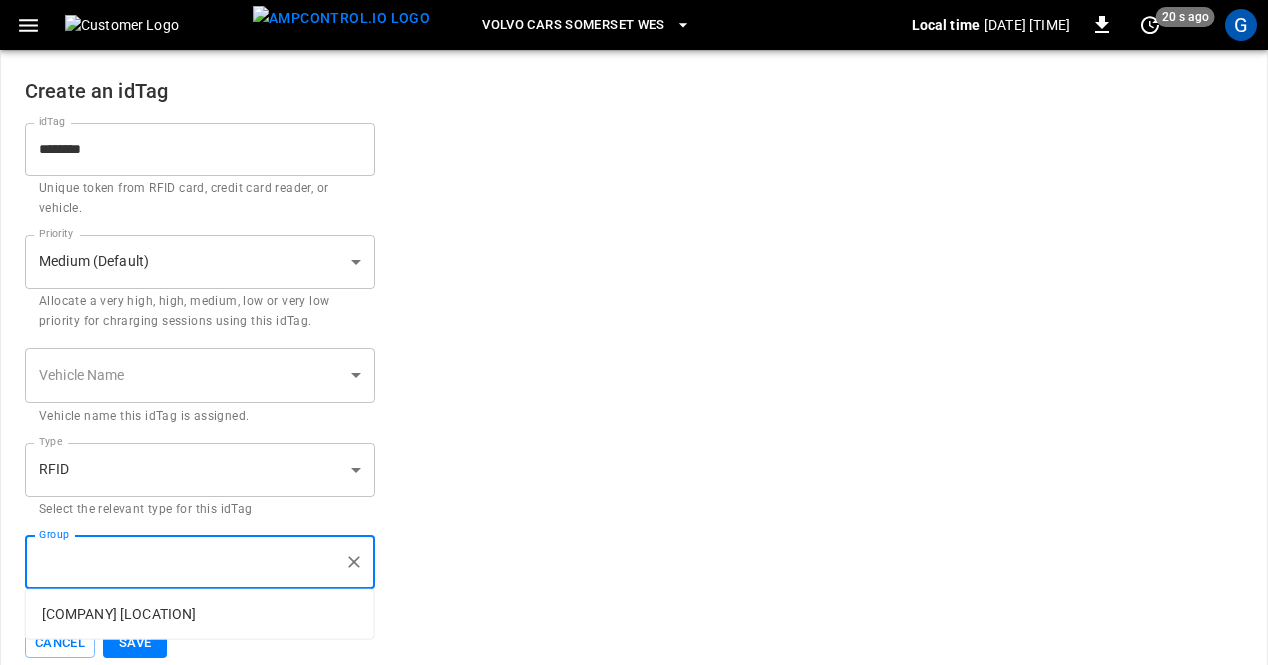 click on "Group" at bounding box center [185, 562] 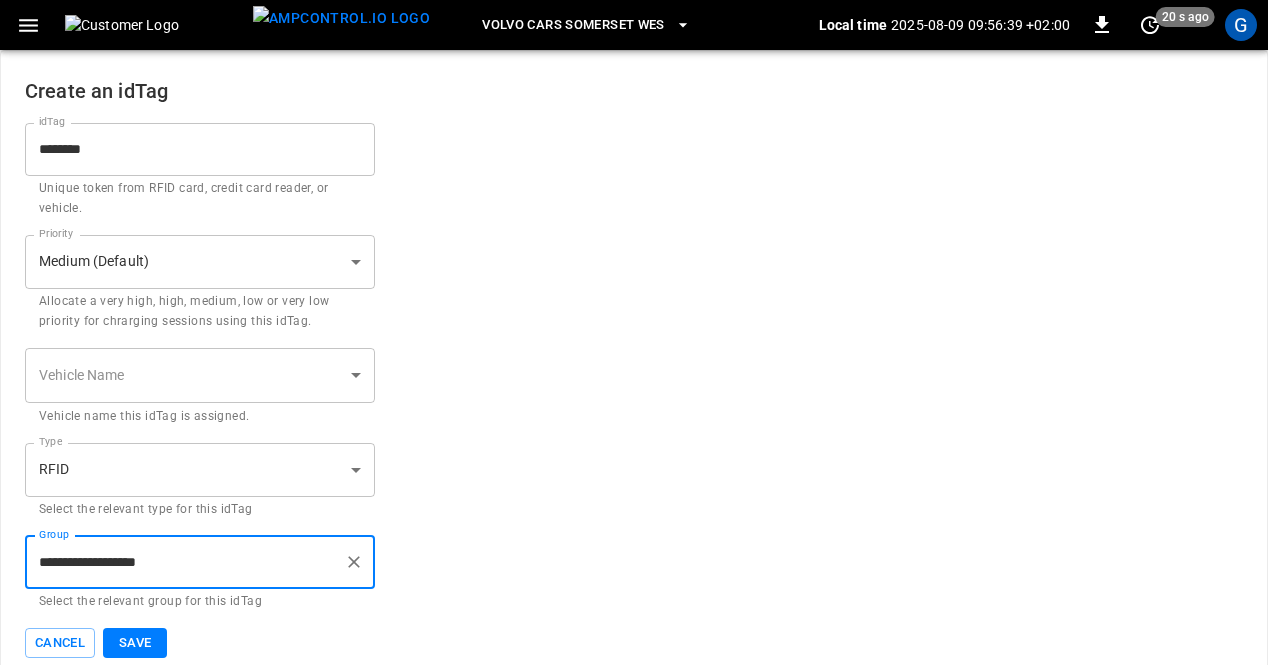 scroll, scrollTop: 17, scrollLeft: 0, axis: vertical 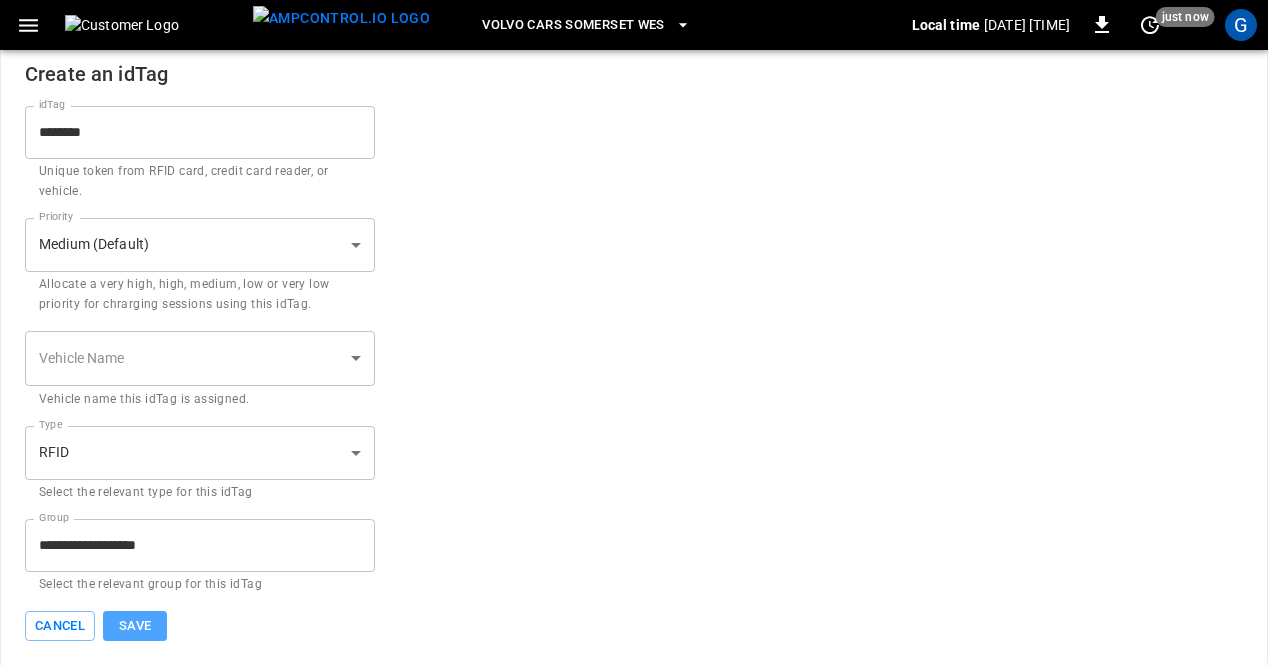 click on "Save" at bounding box center (135, 626) 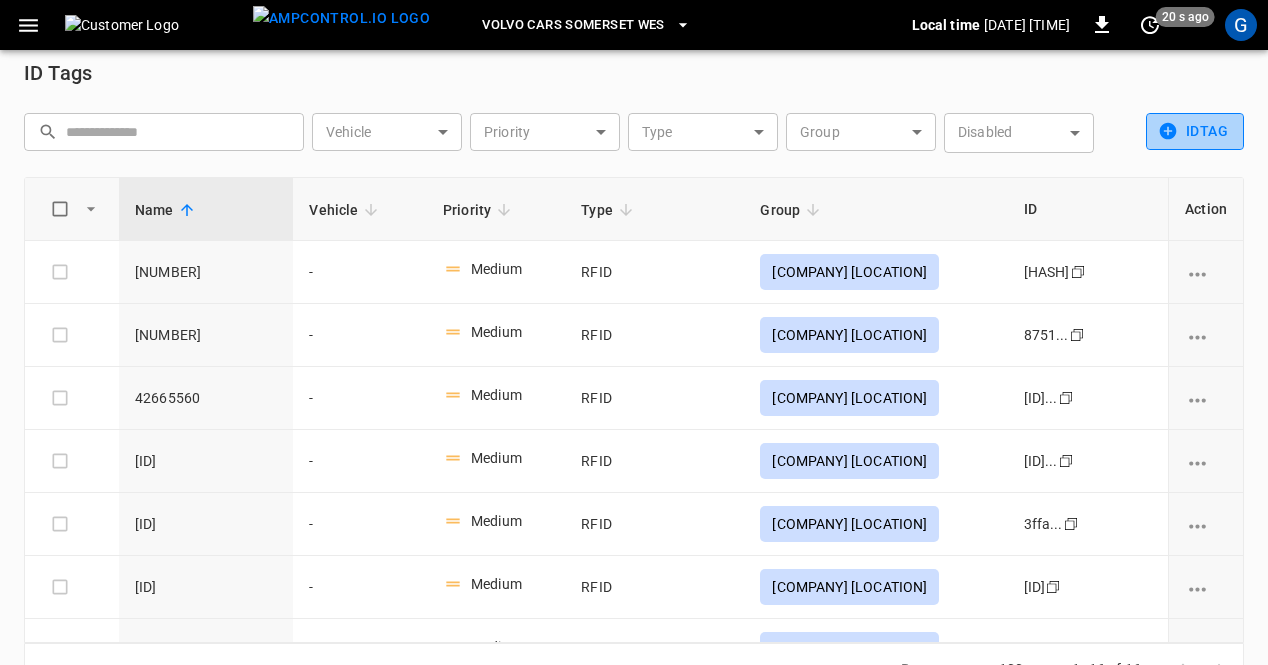 click on "idTag" at bounding box center (1195, 131) 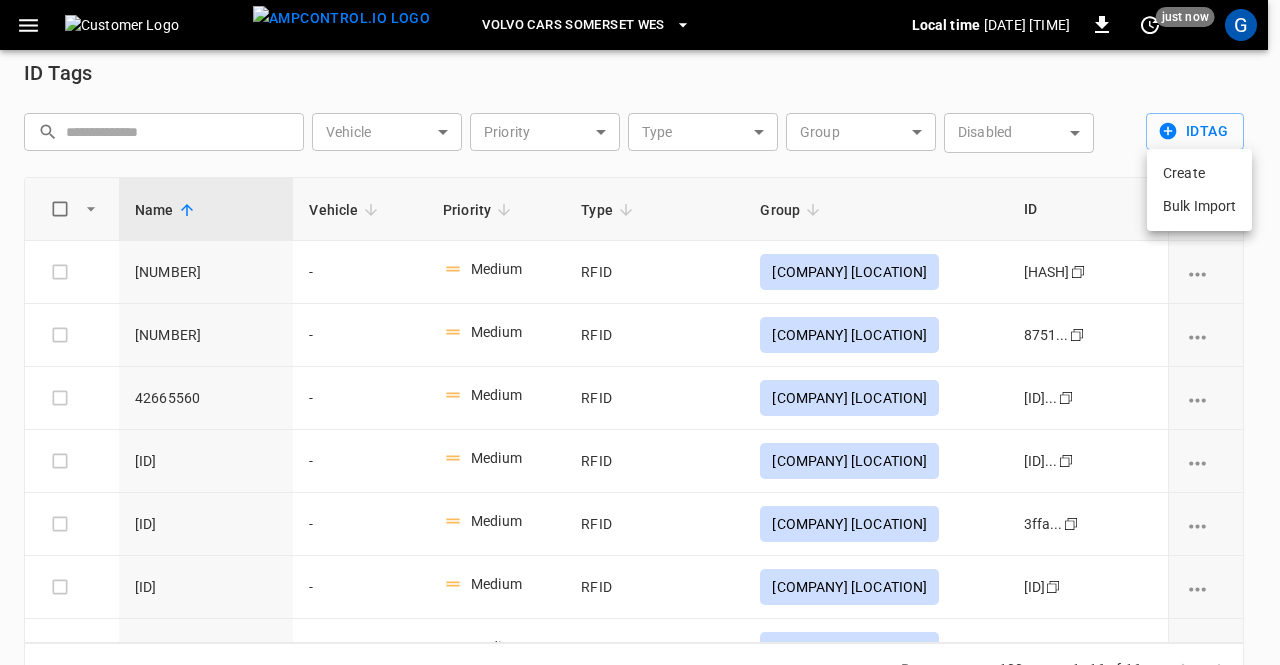 click on "Create" at bounding box center (1199, 173) 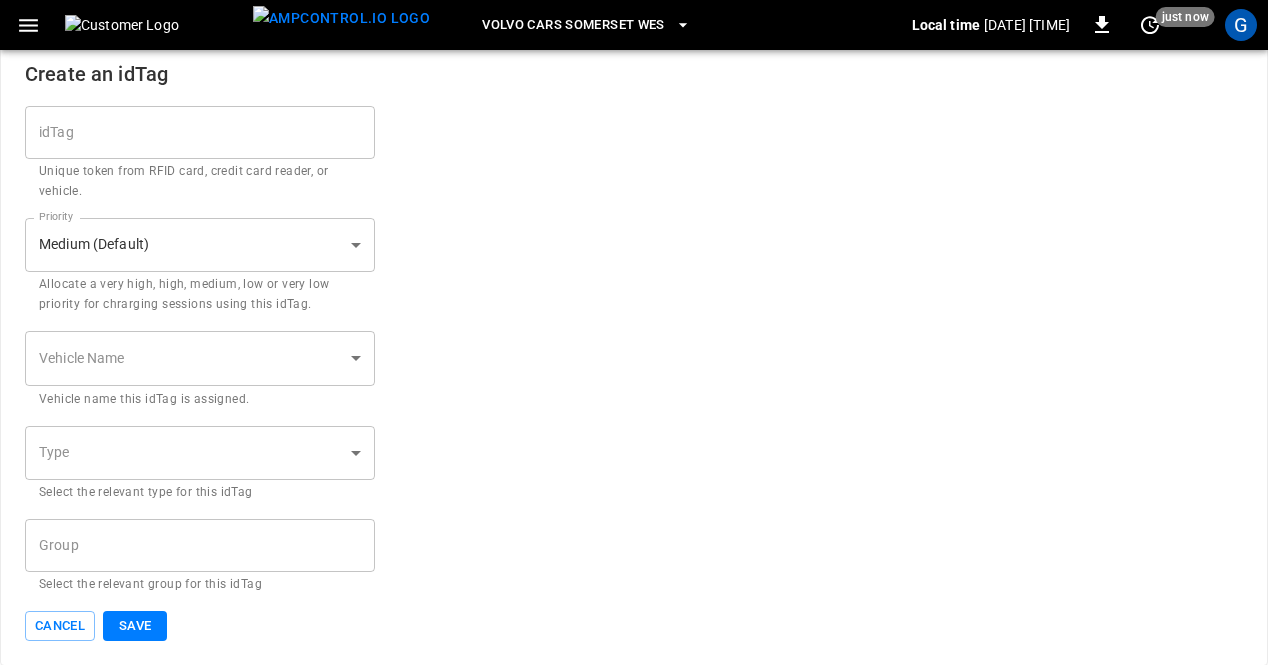 click on "idTag" at bounding box center (200, 132) 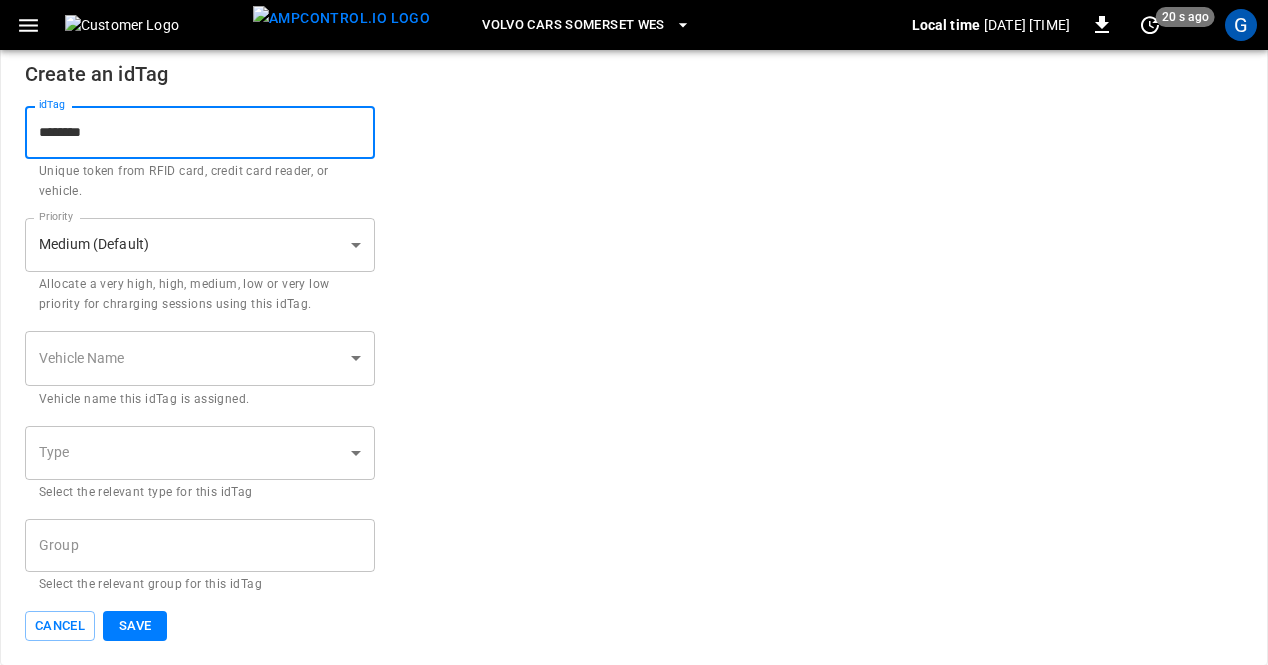 type on "********" 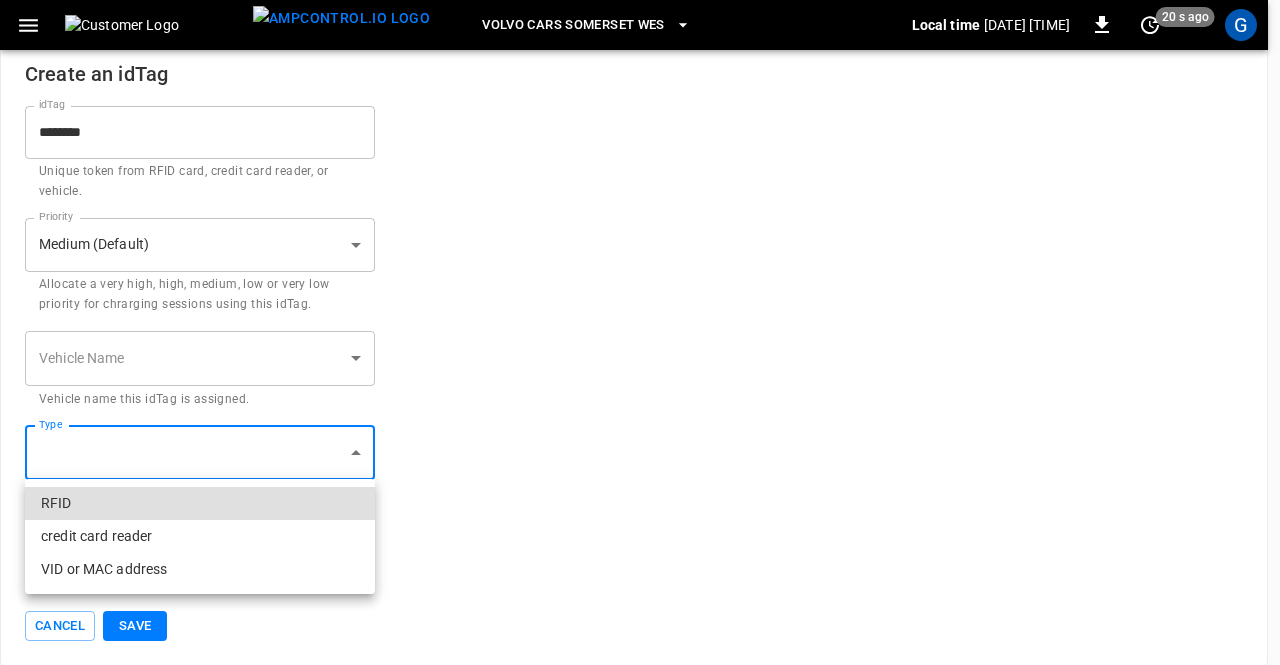 click on "RFID" at bounding box center (200, 503) 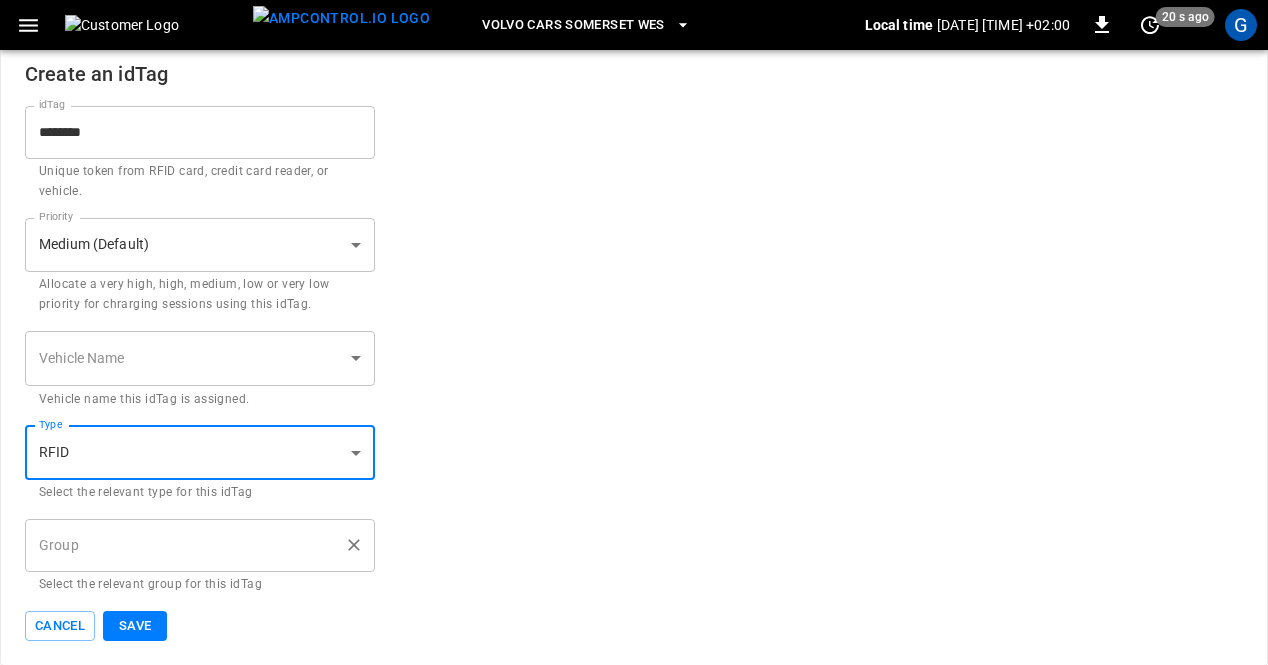 click on "Group" at bounding box center (185, 545) 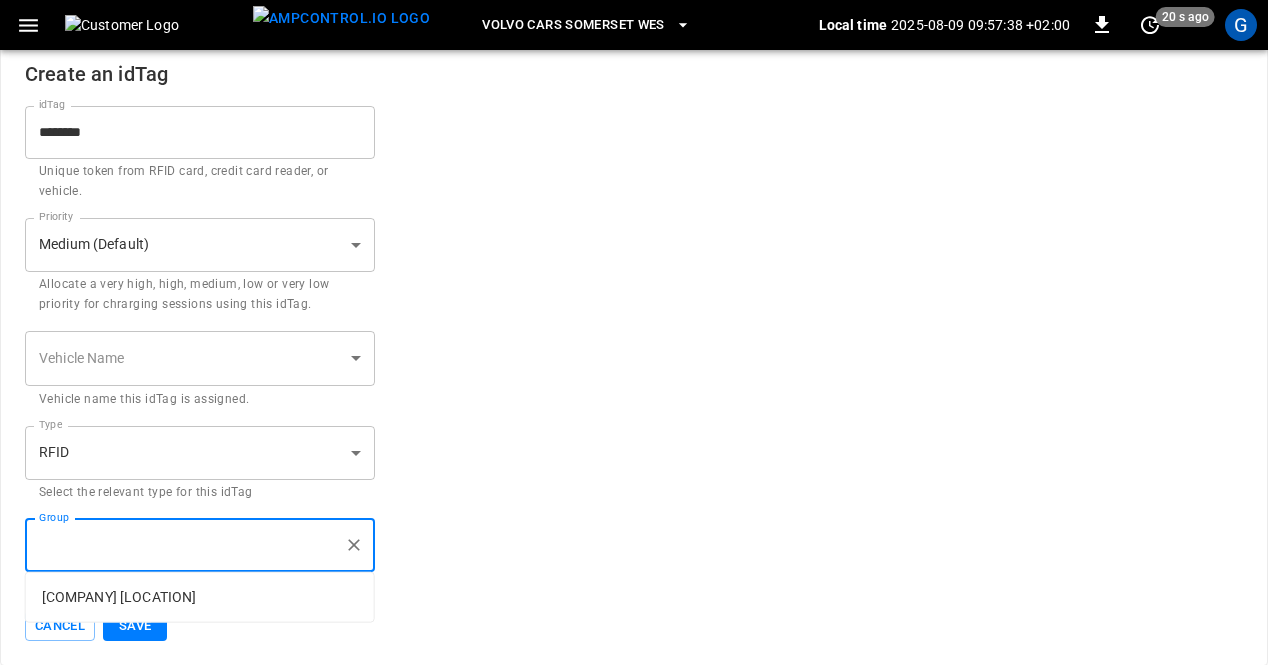 click on "[COMPANY] [LOCATION]" at bounding box center [200, 597] 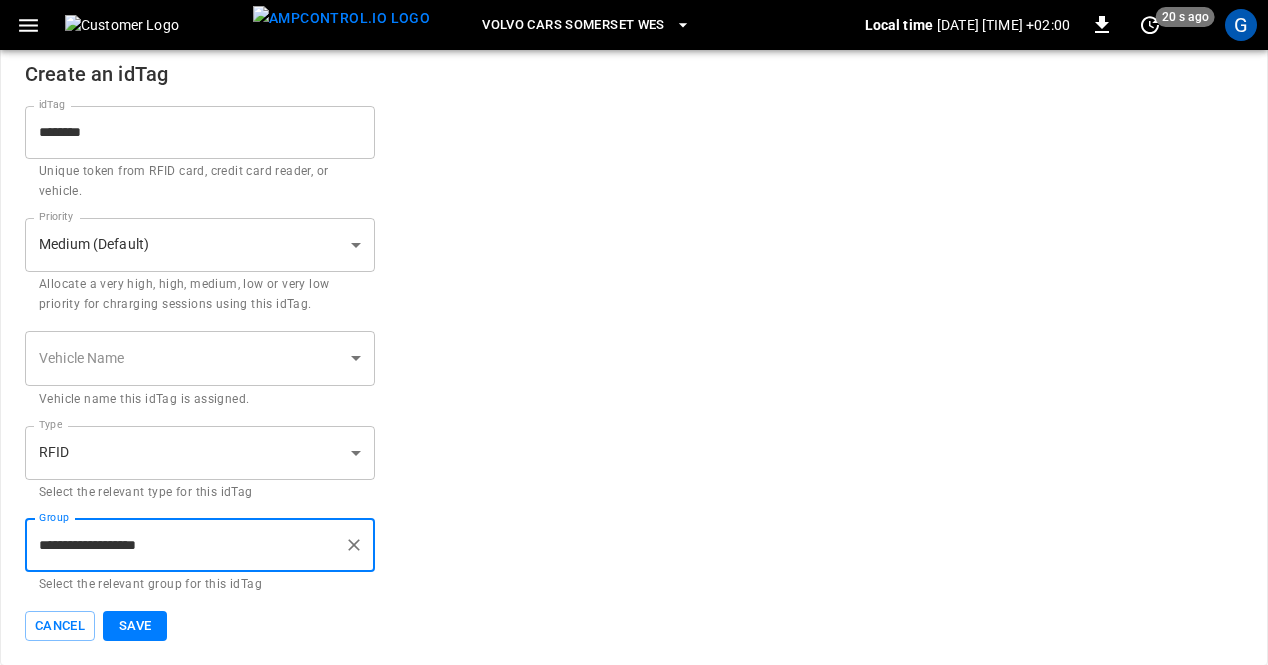 click on "Save" at bounding box center [135, 626] 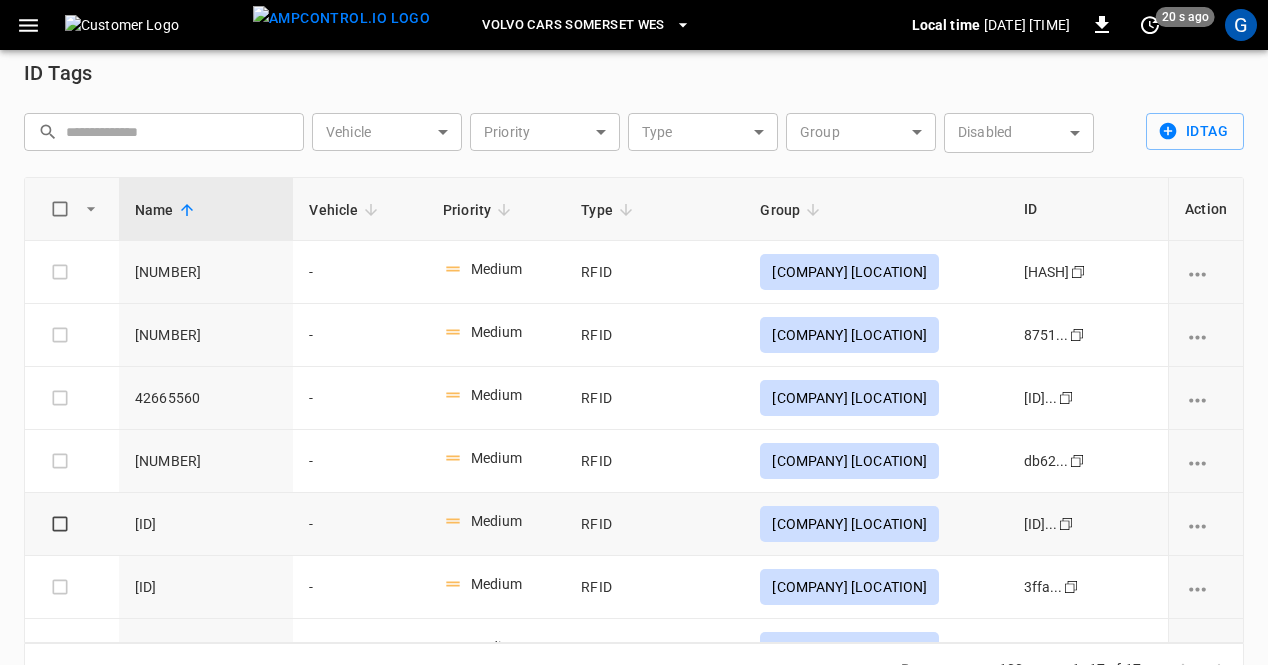 scroll, scrollTop: 0, scrollLeft: 0, axis: both 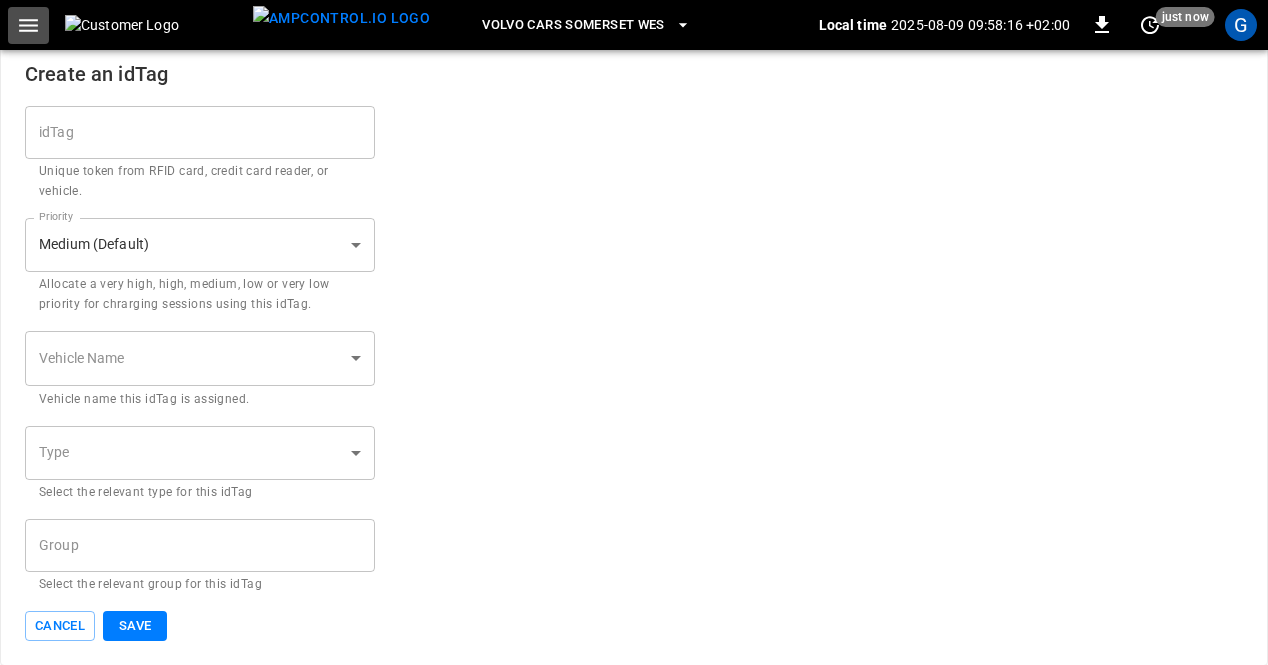 click 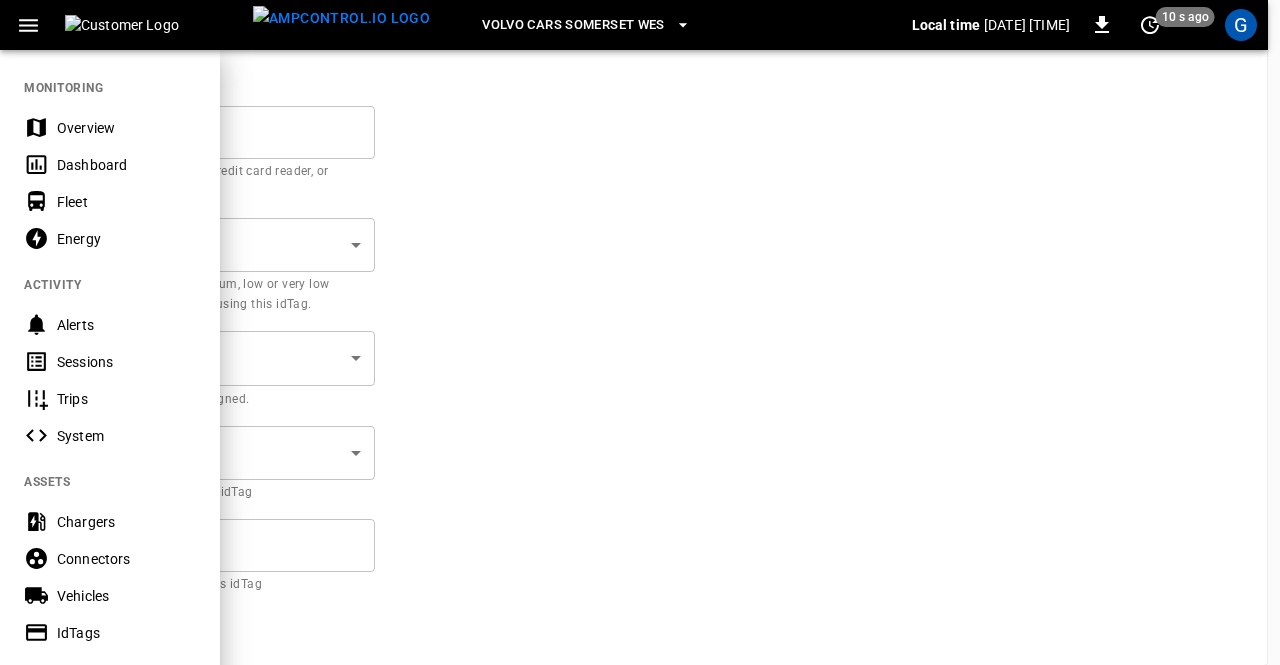 click on "Overview" at bounding box center (126, 128) 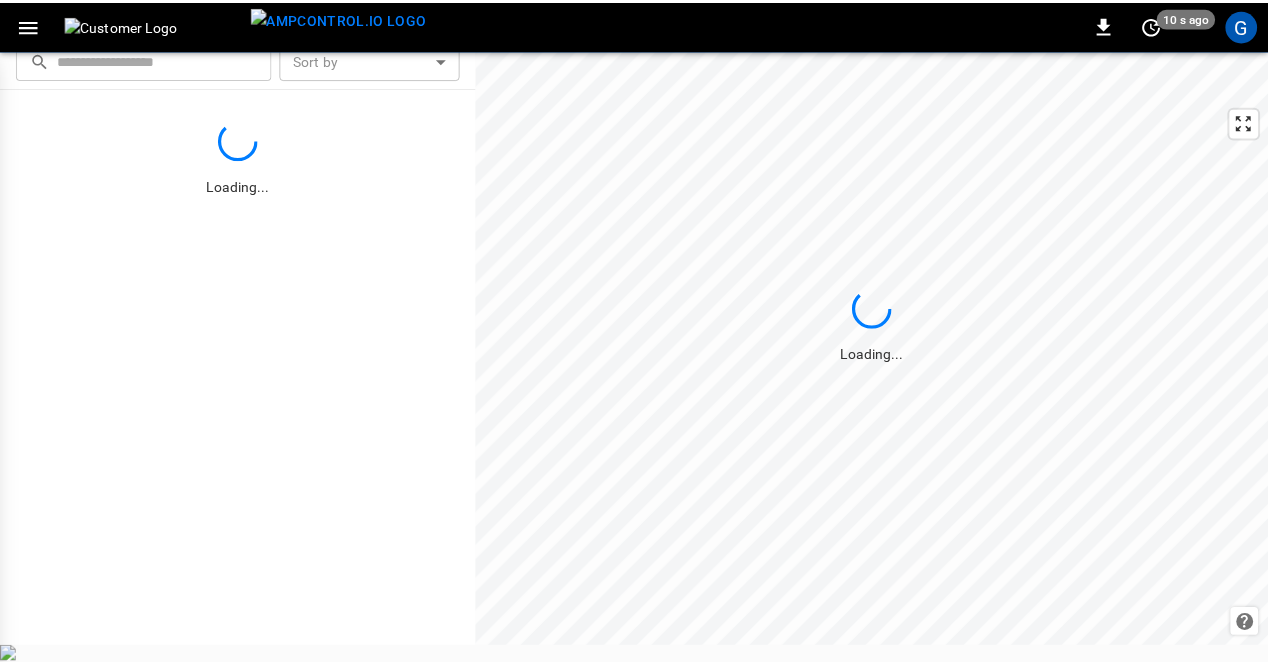 scroll, scrollTop: 0, scrollLeft: 0, axis: both 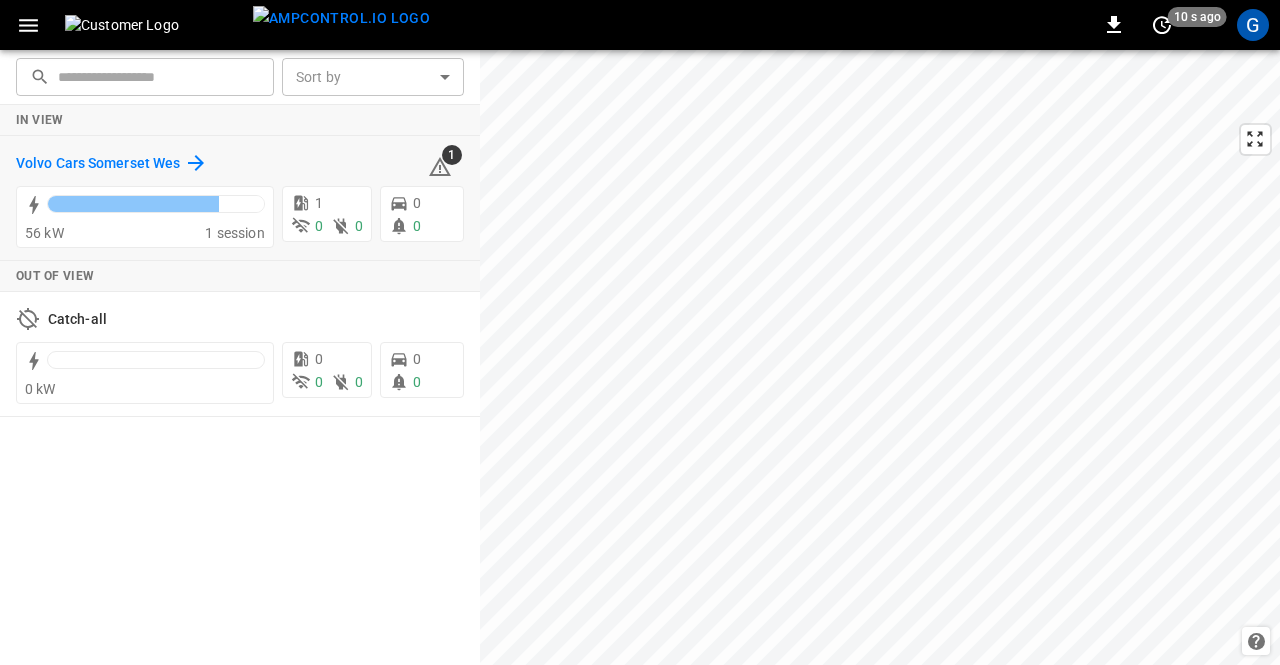 click on "Volvo Cars Somerset Wes" at bounding box center (98, 164) 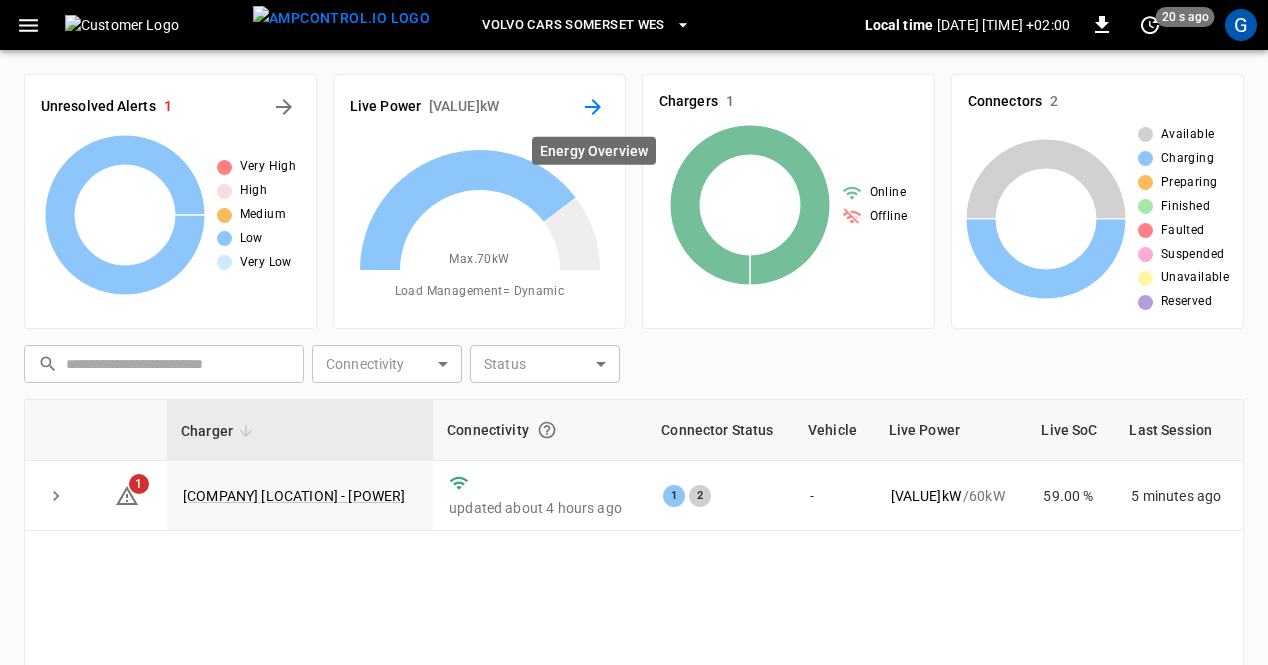 click 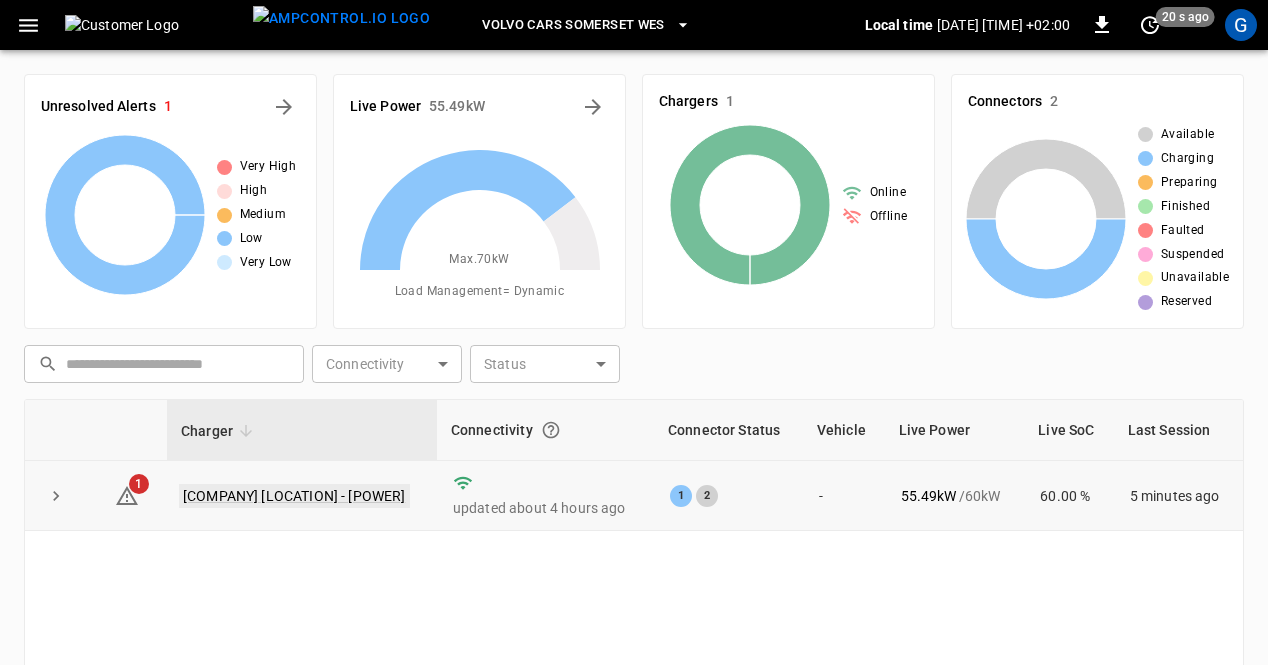 click on "[COMPANY] [LOCATION] - [POWER]" at bounding box center [294, 496] 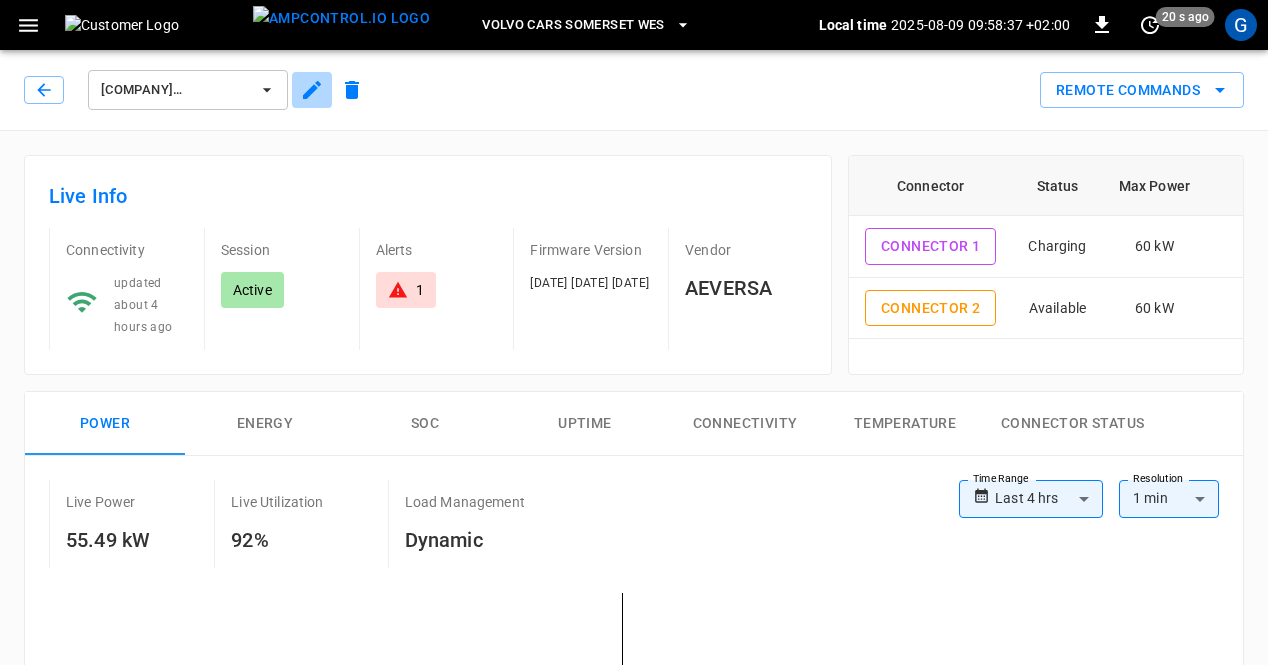 click 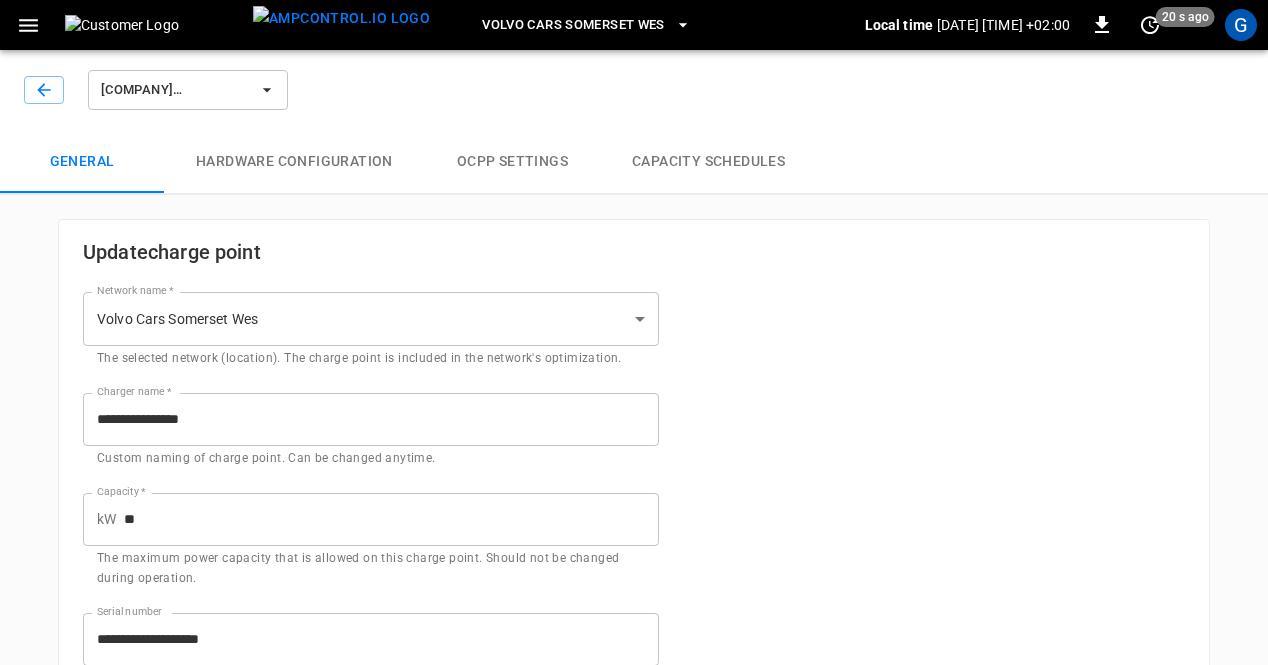 type on "**********" 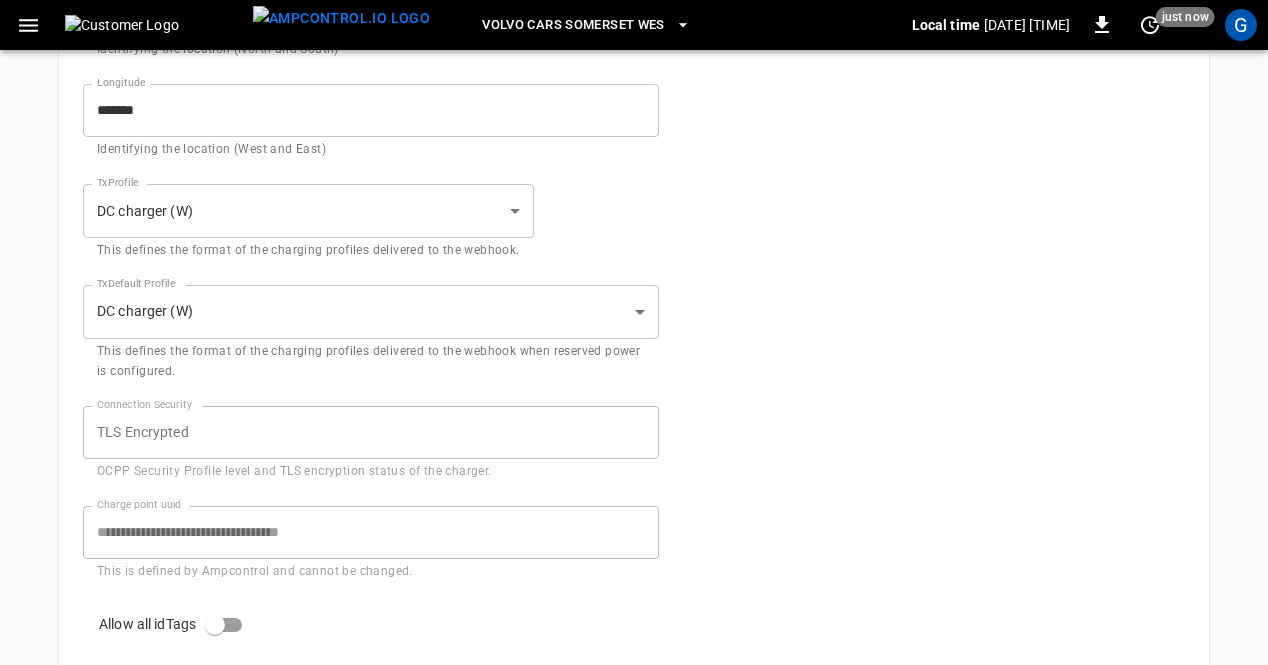 scroll, scrollTop: 1182, scrollLeft: 0, axis: vertical 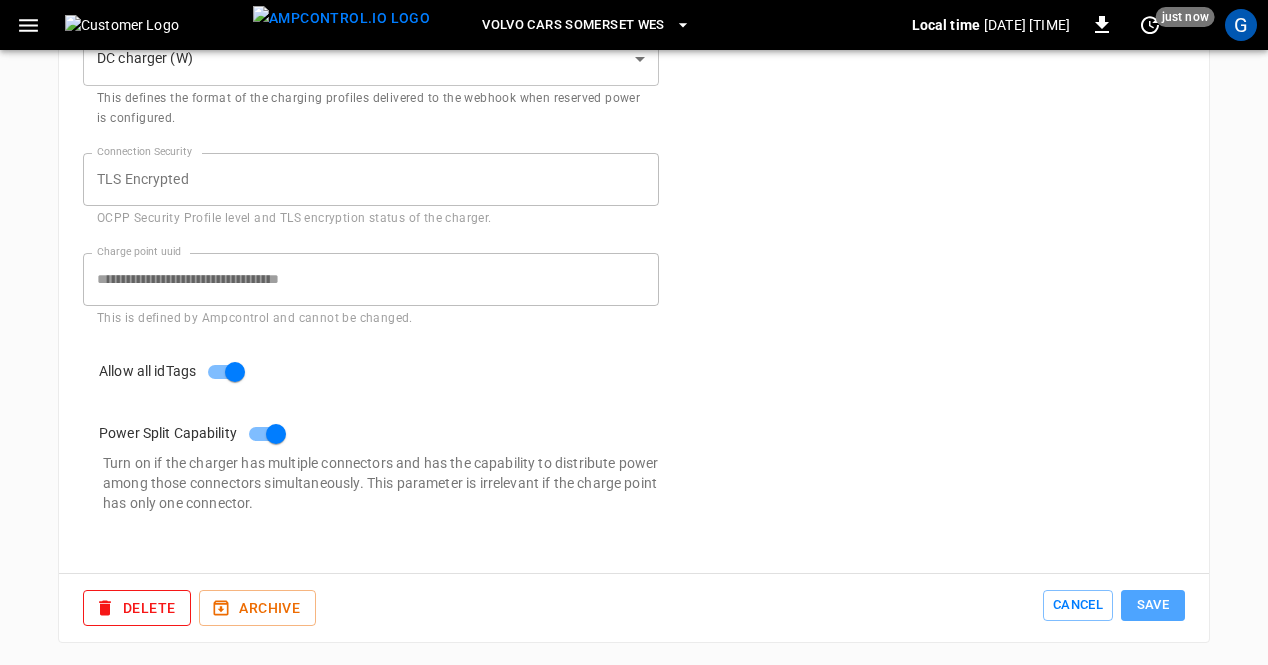 click on "Save" at bounding box center (1153, 605) 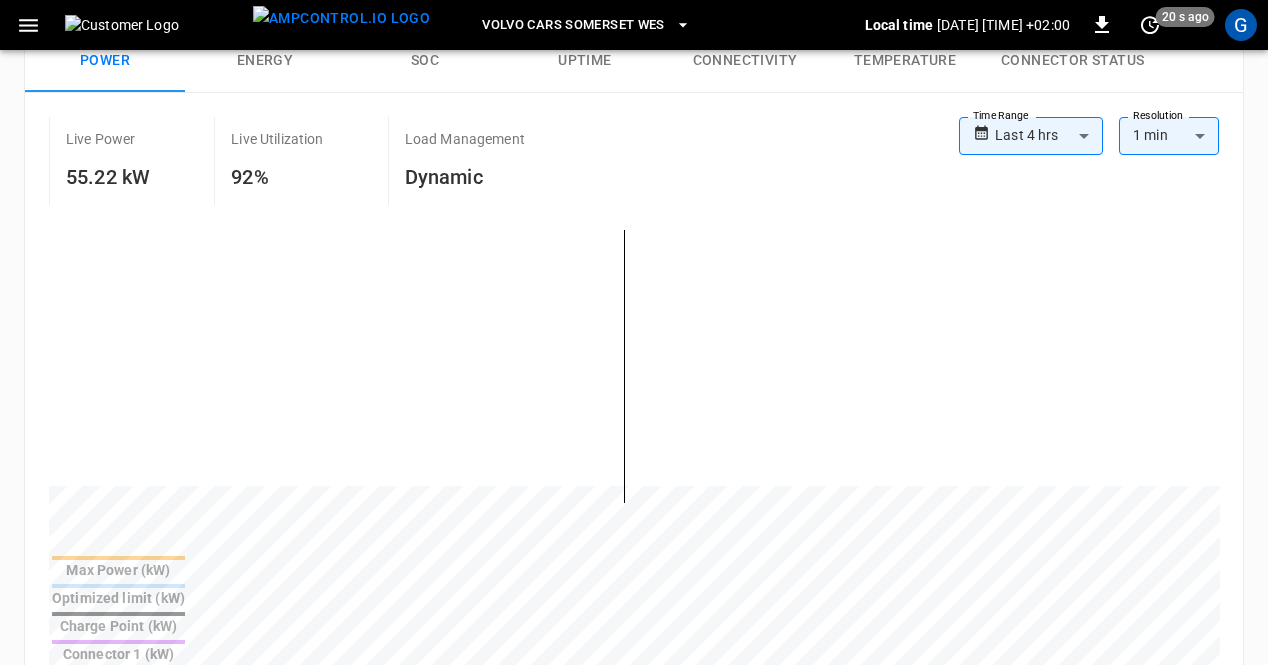 scroll, scrollTop: 0, scrollLeft: 0, axis: both 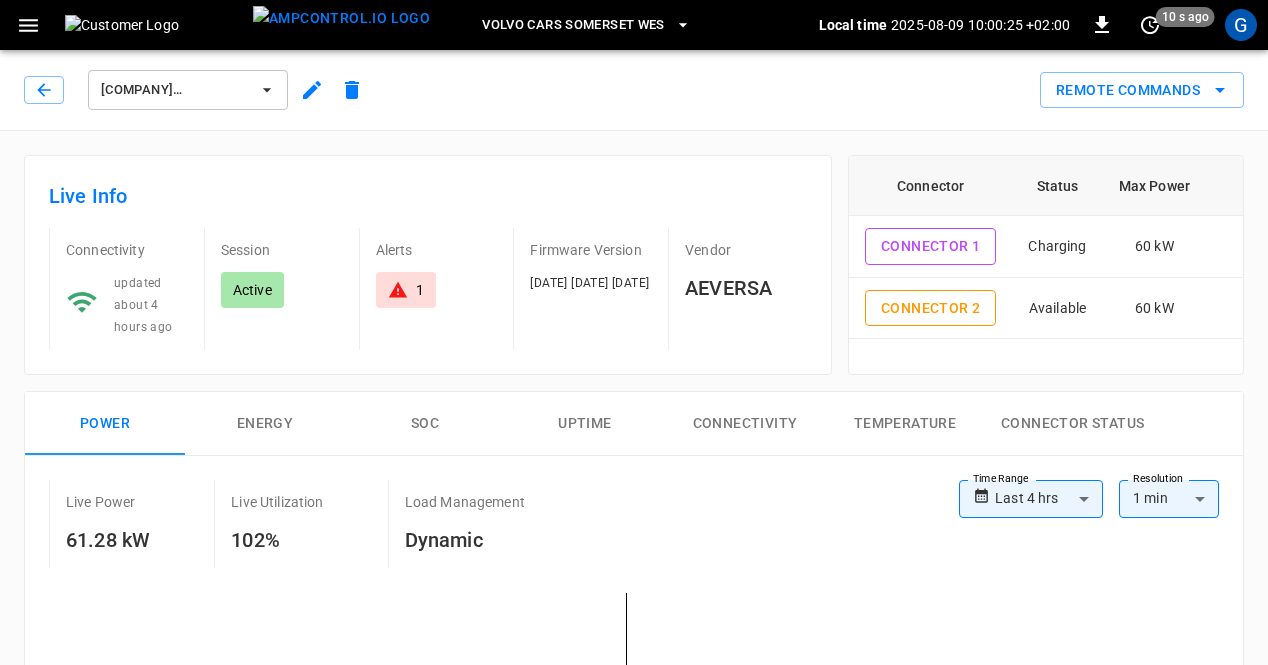 click 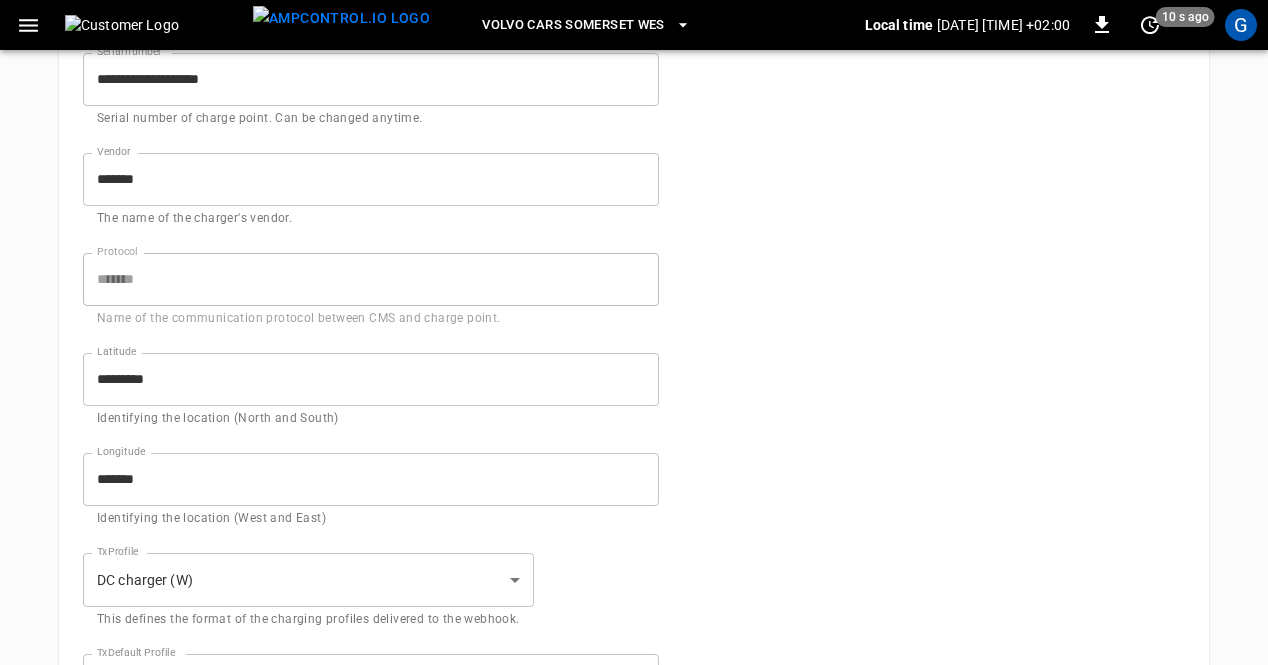scroll, scrollTop: 1182, scrollLeft: 0, axis: vertical 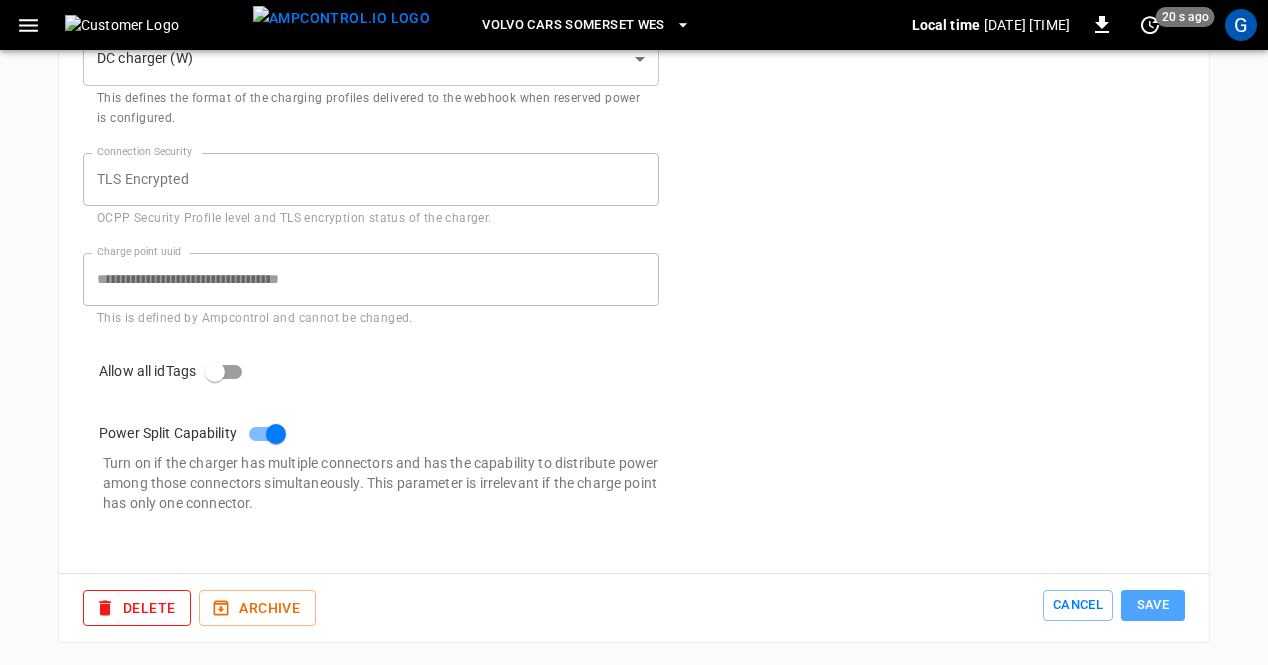click on "Save" at bounding box center (1153, 605) 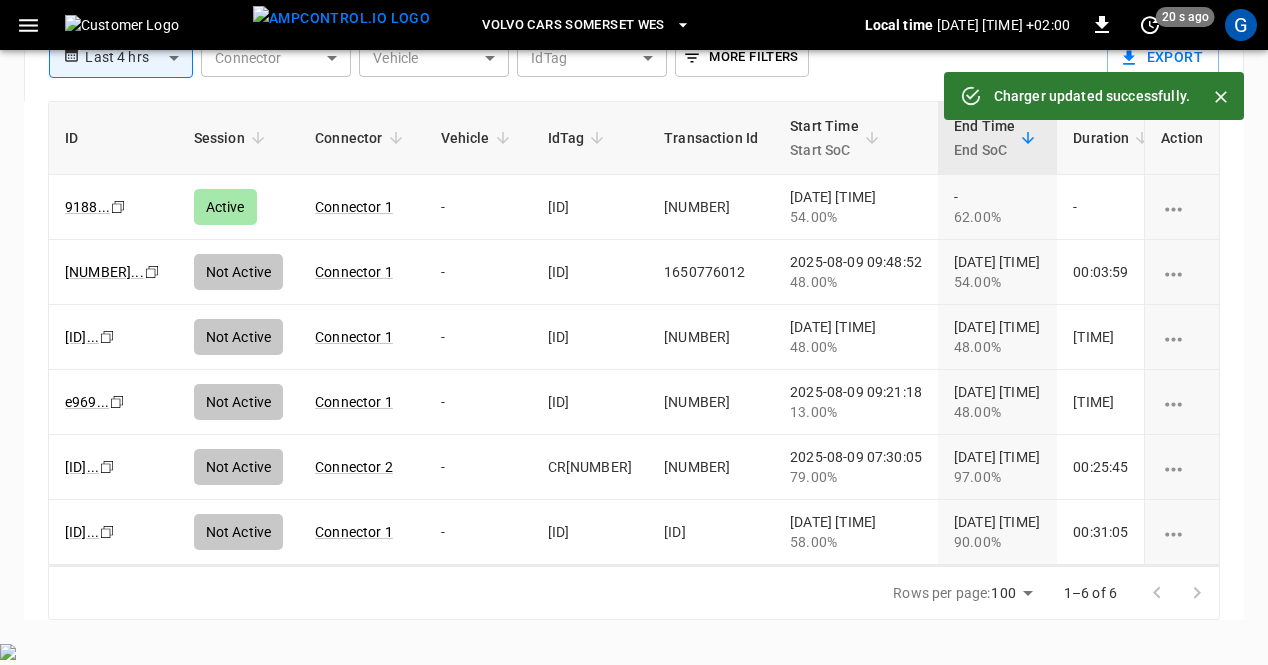 scroll, scrollTop: 0, scrollLeft: 0, axis: both 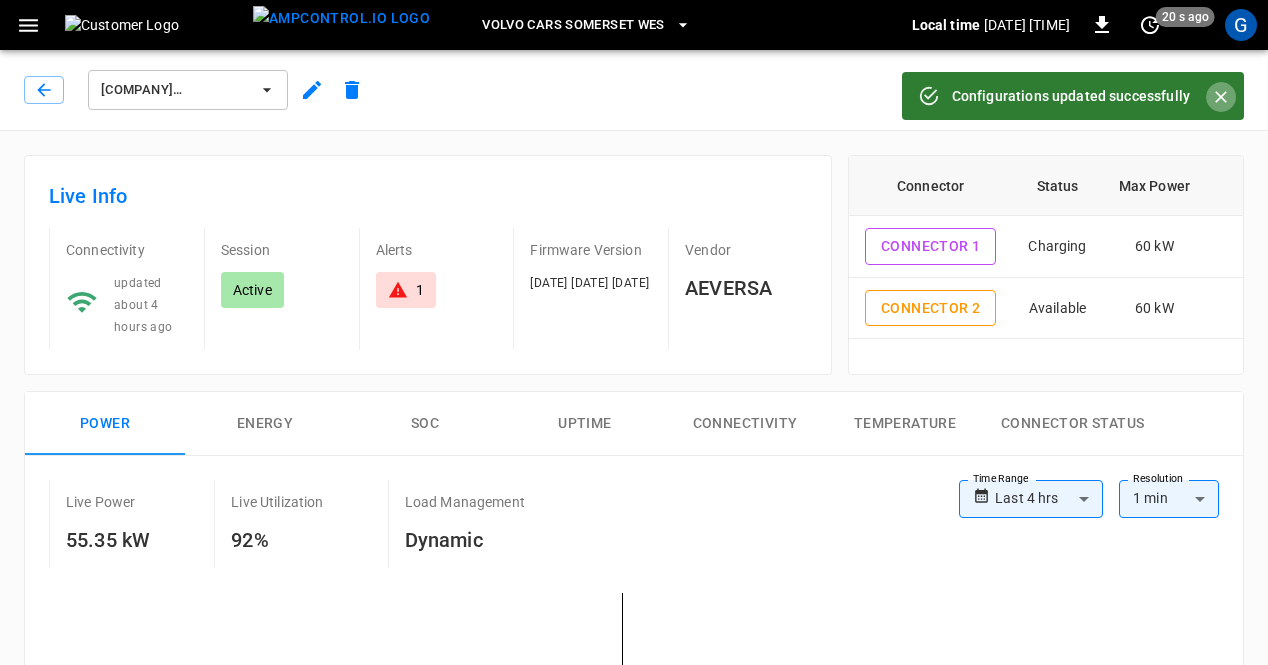click 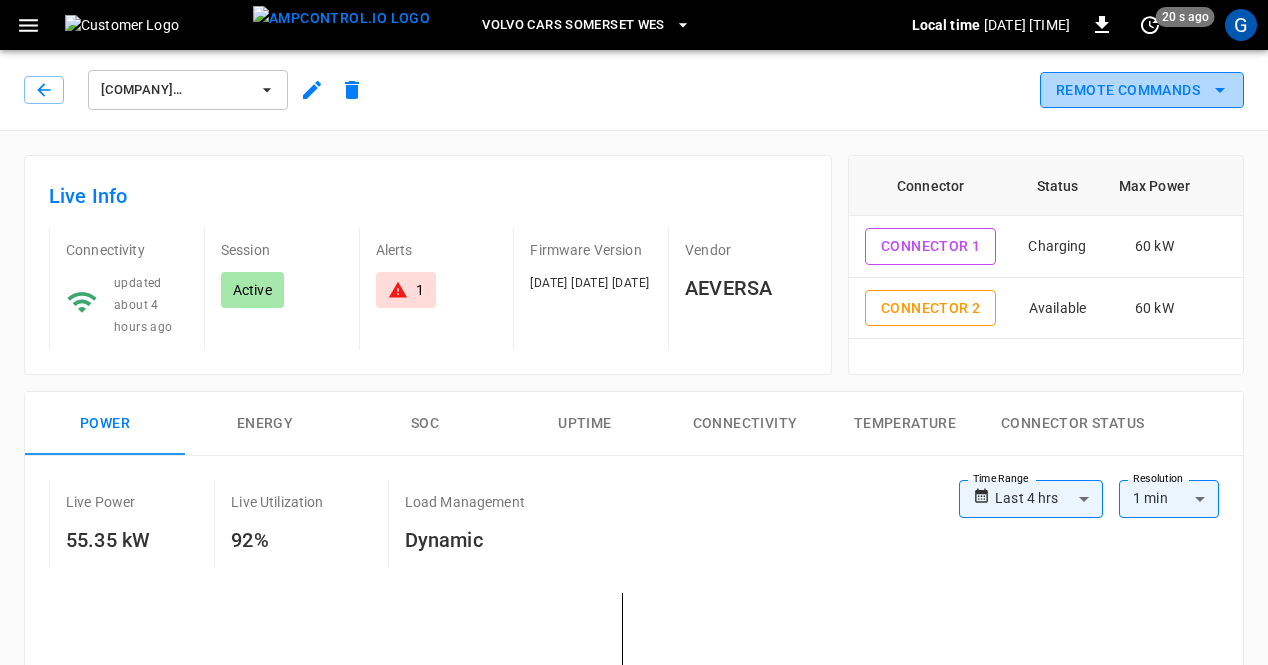 click 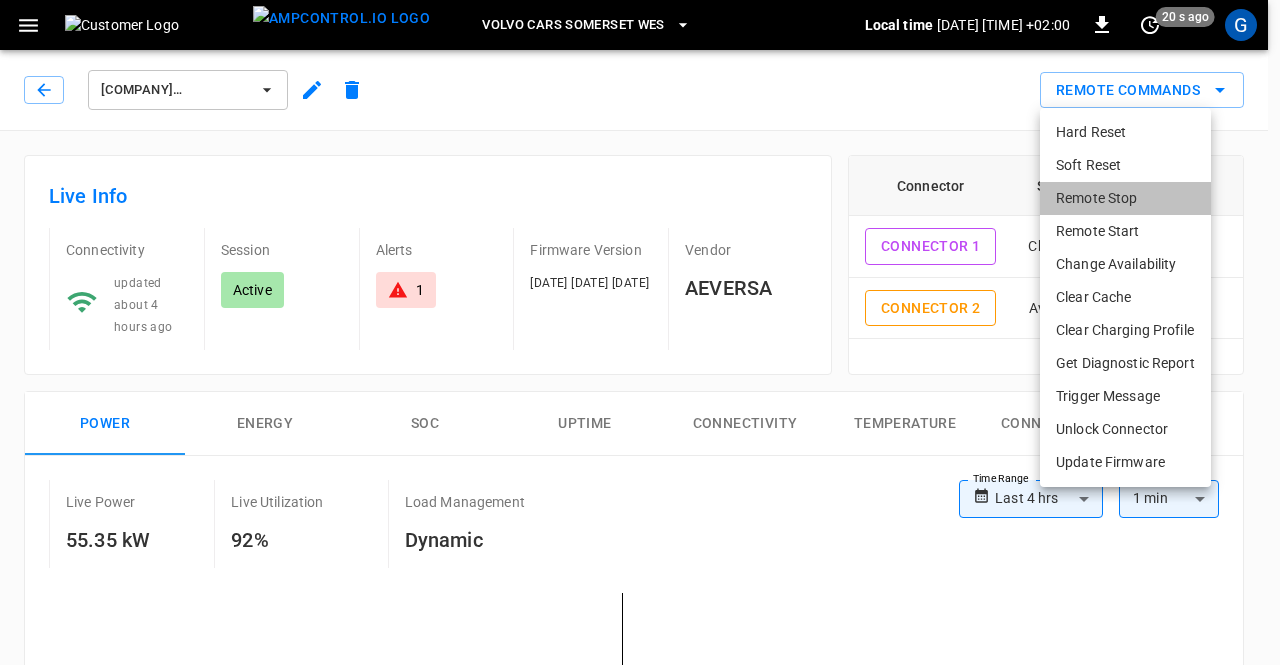 click on "Remote Stop" at bounding box center (1125, 198) 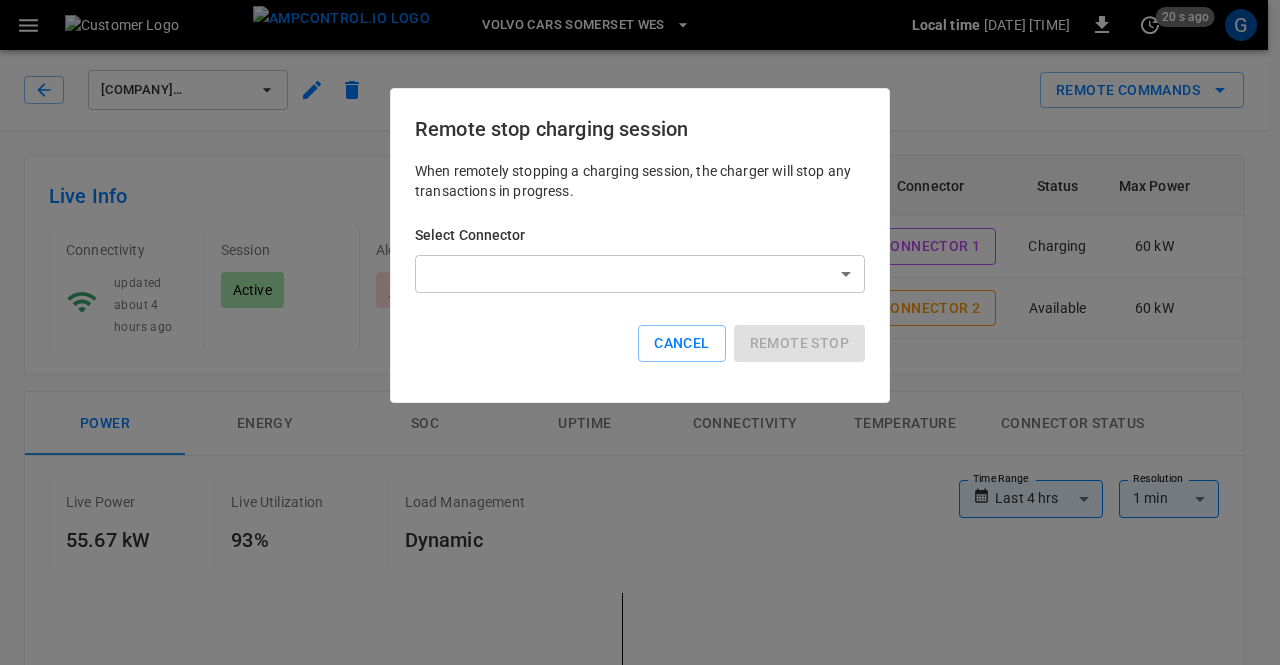 click on "**********" at bounding box center [640, 921] 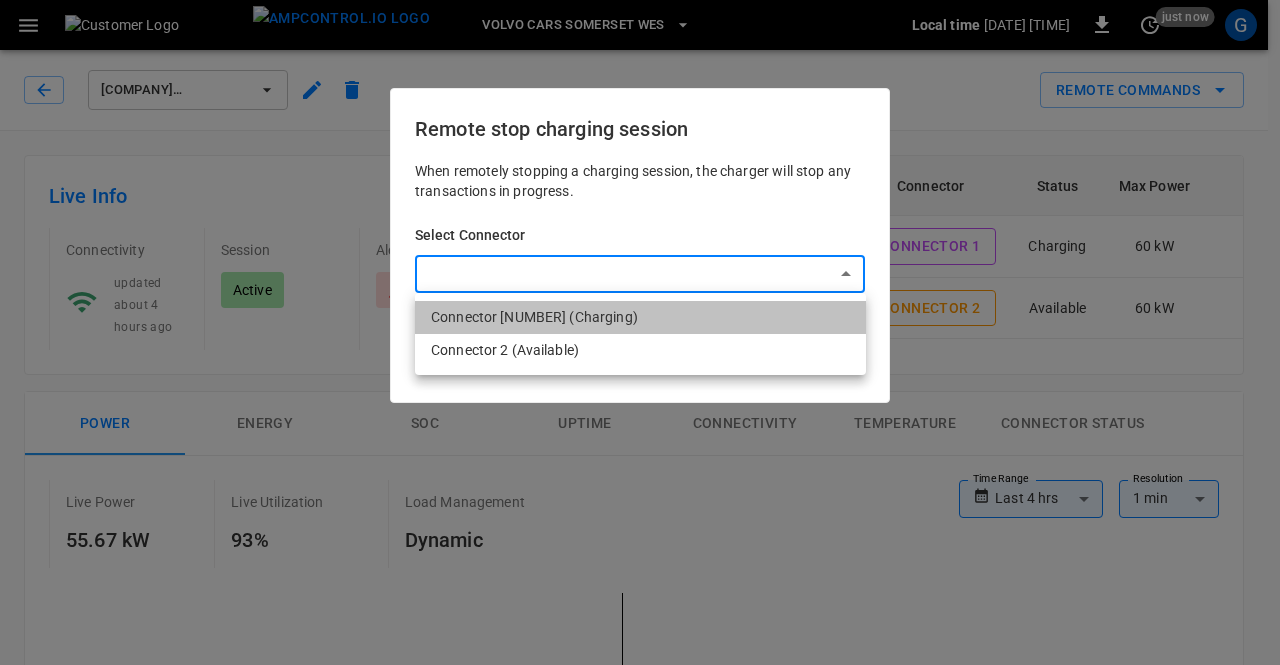 click on "Connector [NUMBER] (Charging)" at bounding box center (640, 317) 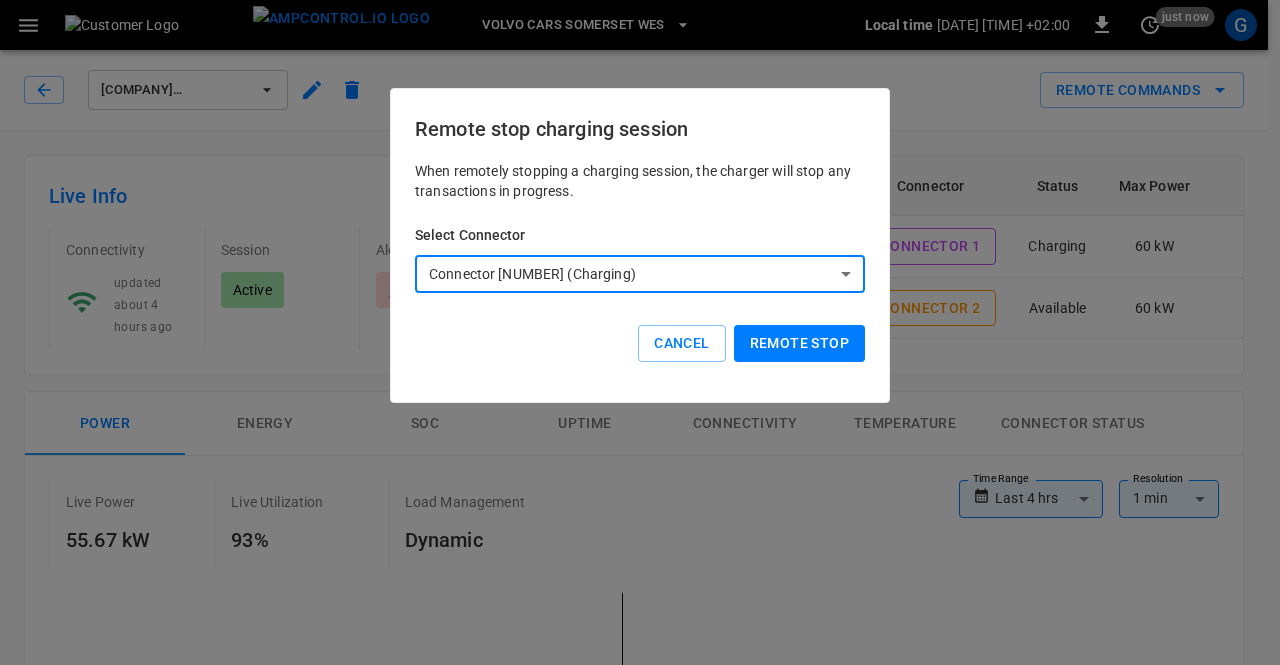 click on "Remote stop" at bounding box center [799, 343] 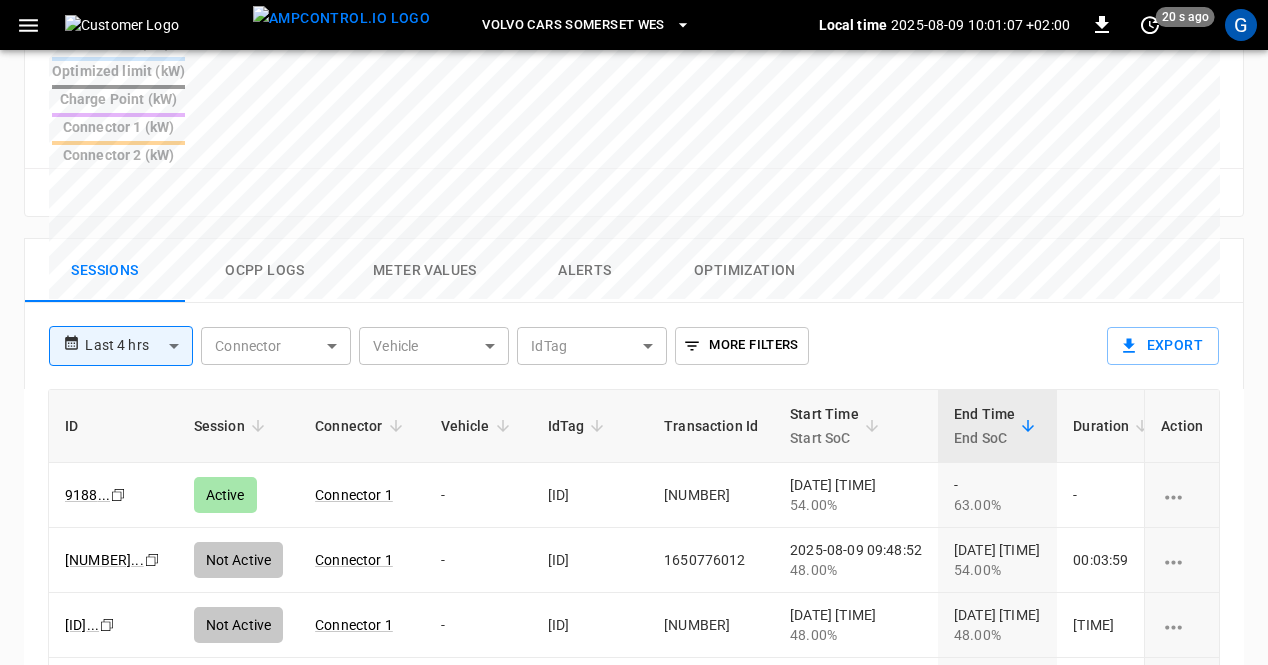 scroll, scrollTop: 927, scrollLeft: 0, axis: vertical 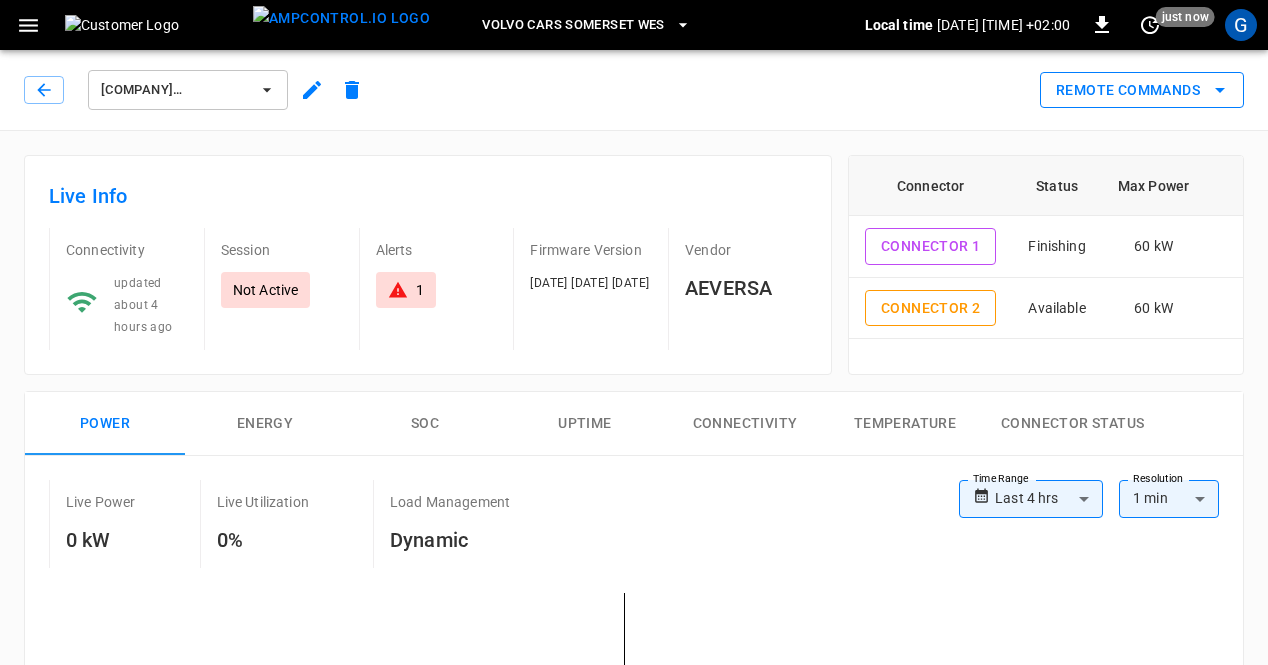 click 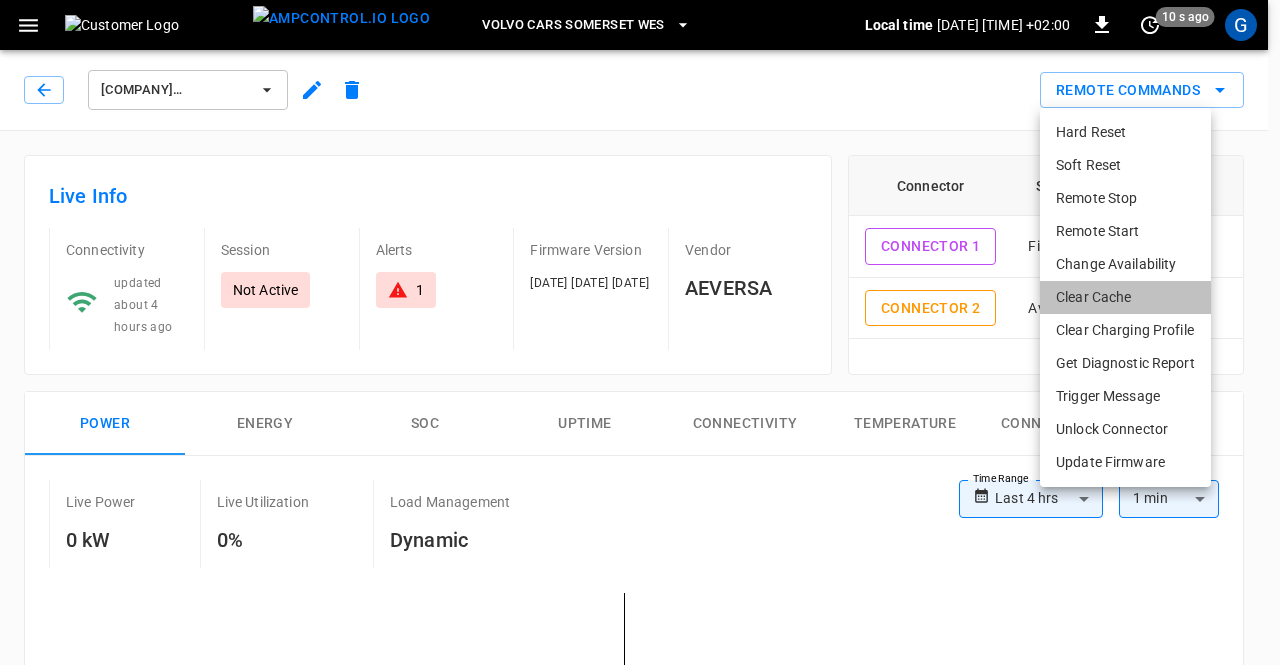 click on "Clear Cache" at bounding box center (1125, 297) 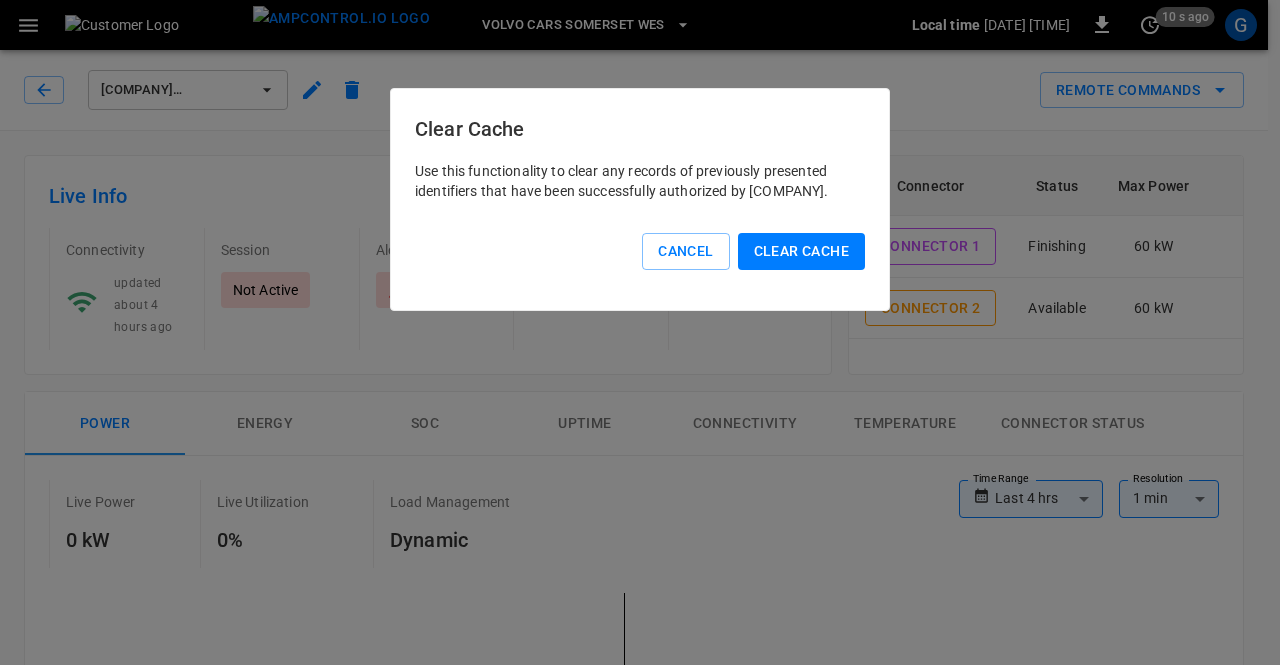 click on "Clear Cache" at bounding box center [801, 251] 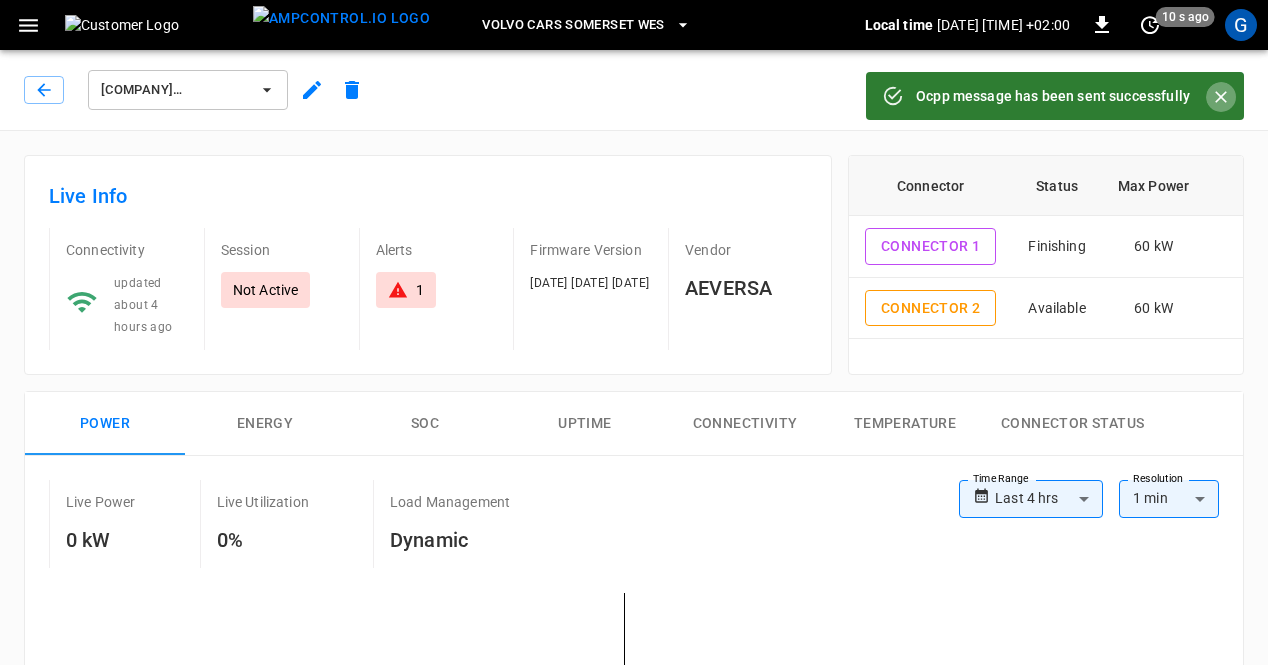 click at bounding box center (1221, 97) 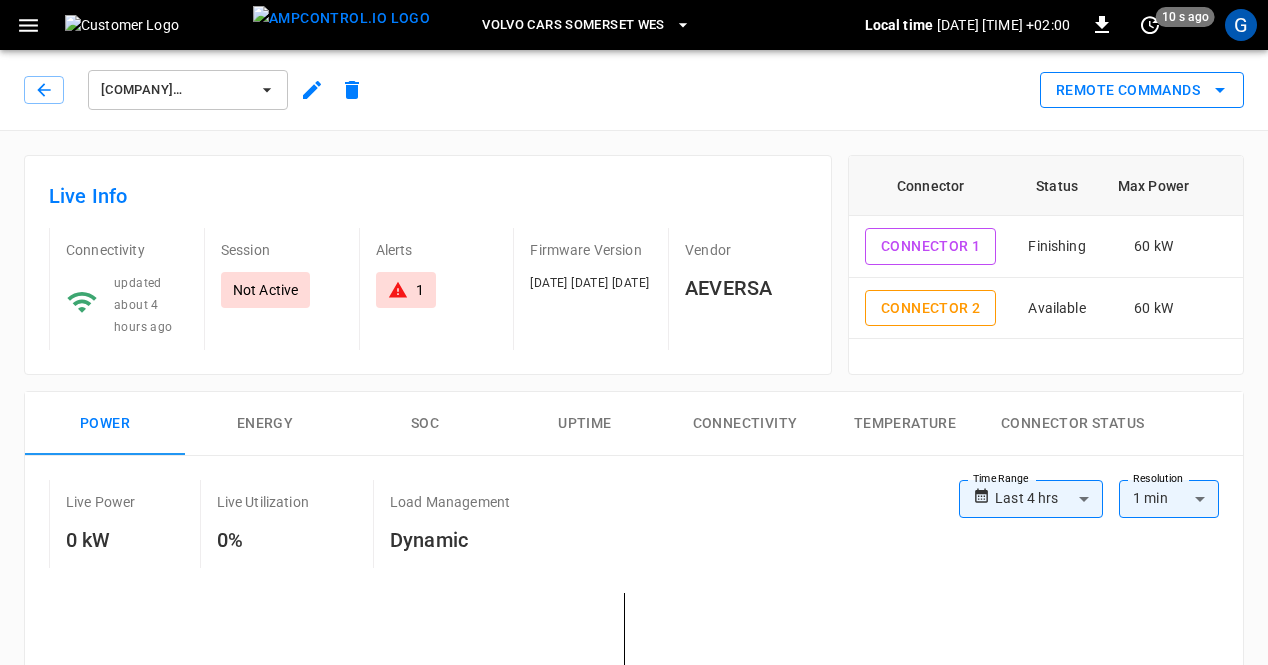 click on "Remote Commands" at bounding box center [1142, 90] 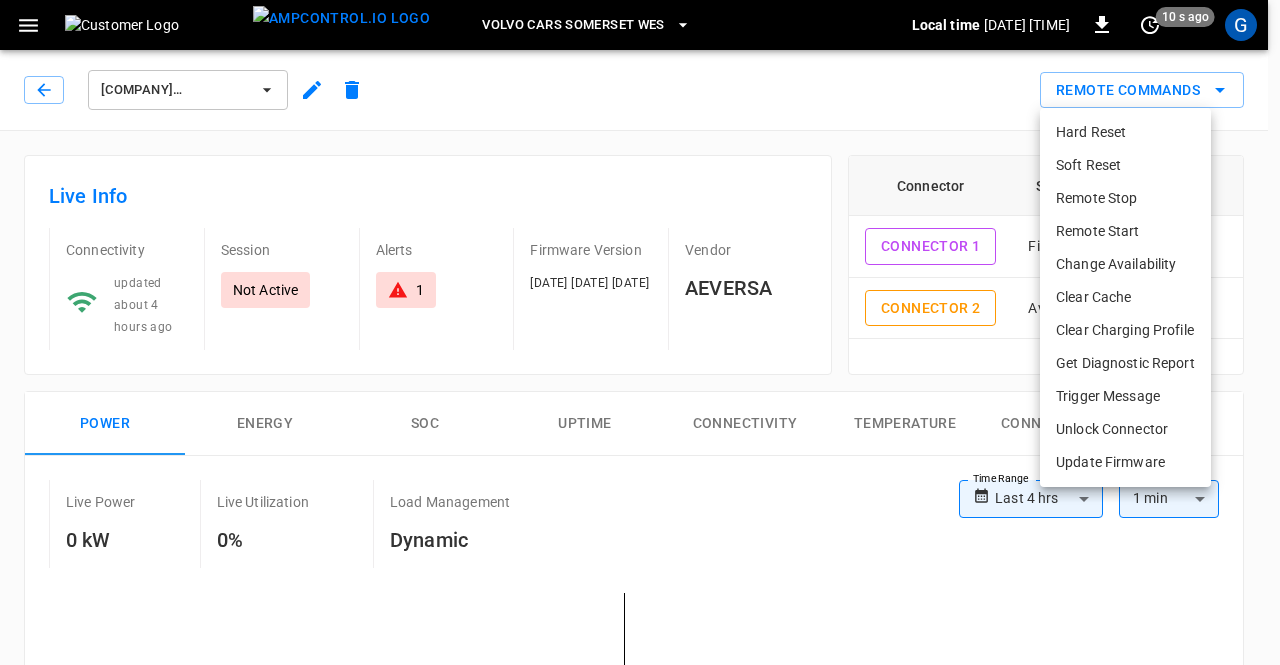 drag, startPoint x: 1218, startPoint y: 105, endPoint x: 1130, endPoint y: 329, distance: 240.66574 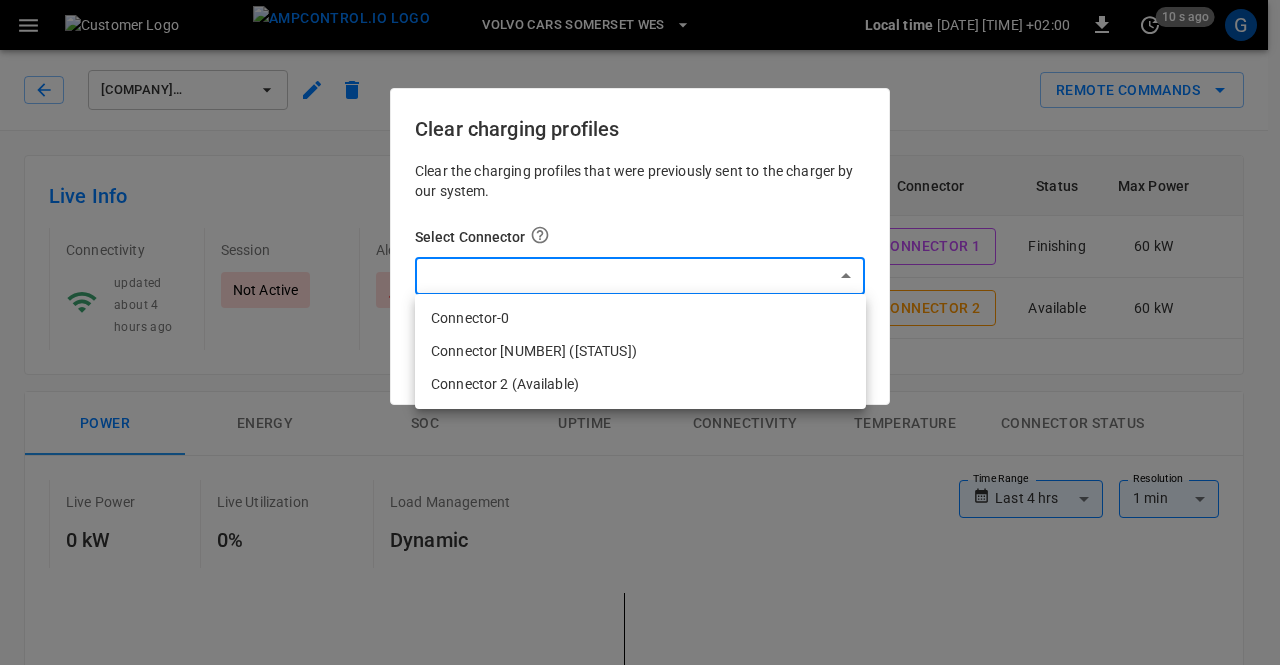 click on "**********" at bounding box center [640, 921] 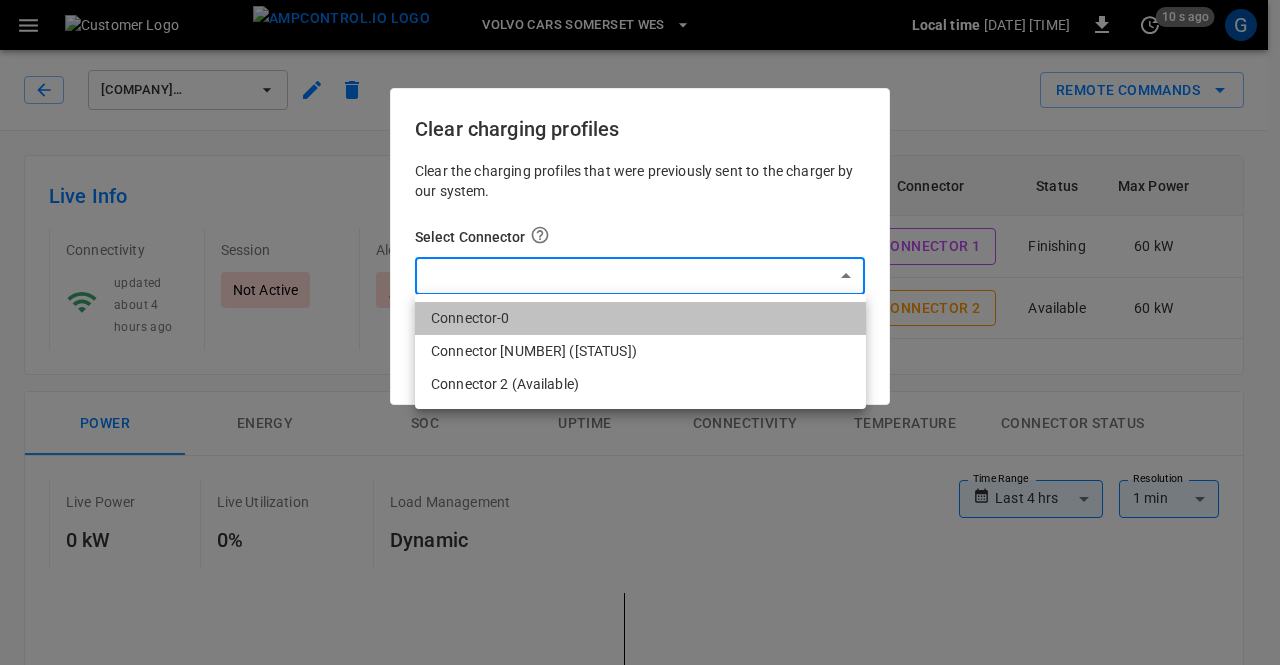 click on "Connector-0" at bounding box center [640, 318] 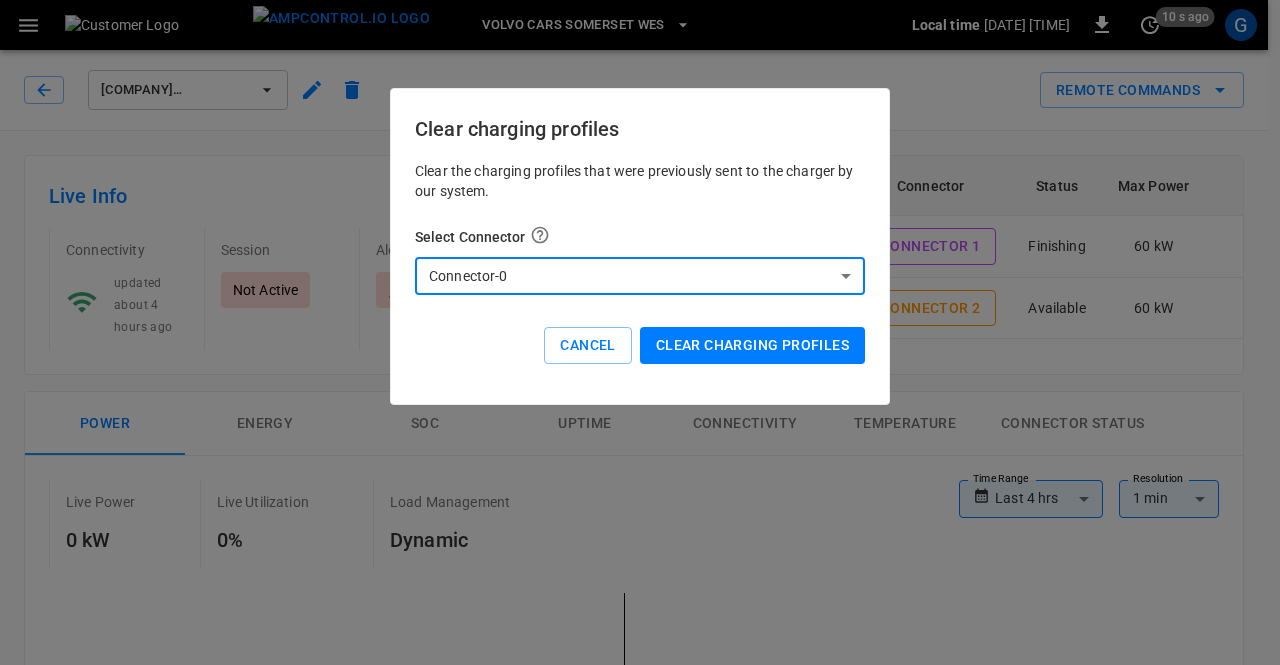 click on "Clear charging profiles" at bounding box center [752, 345] 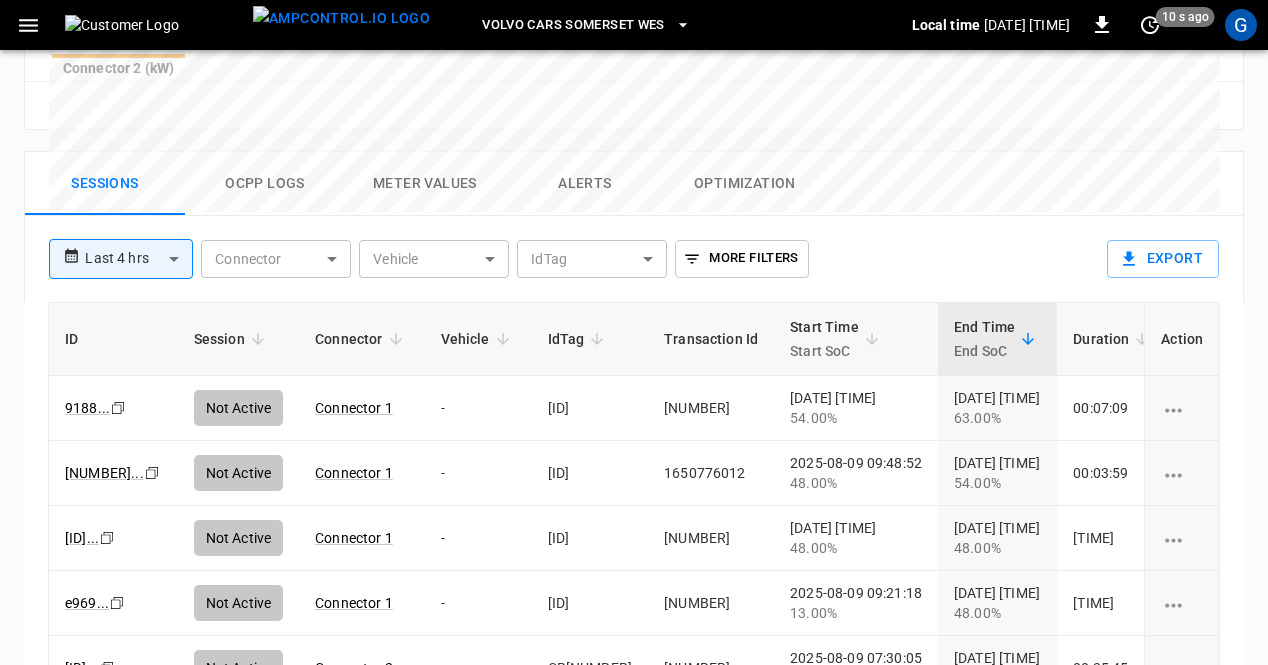 scroll, scrollTop: 978, scrollLeft: 0, axis: vertical 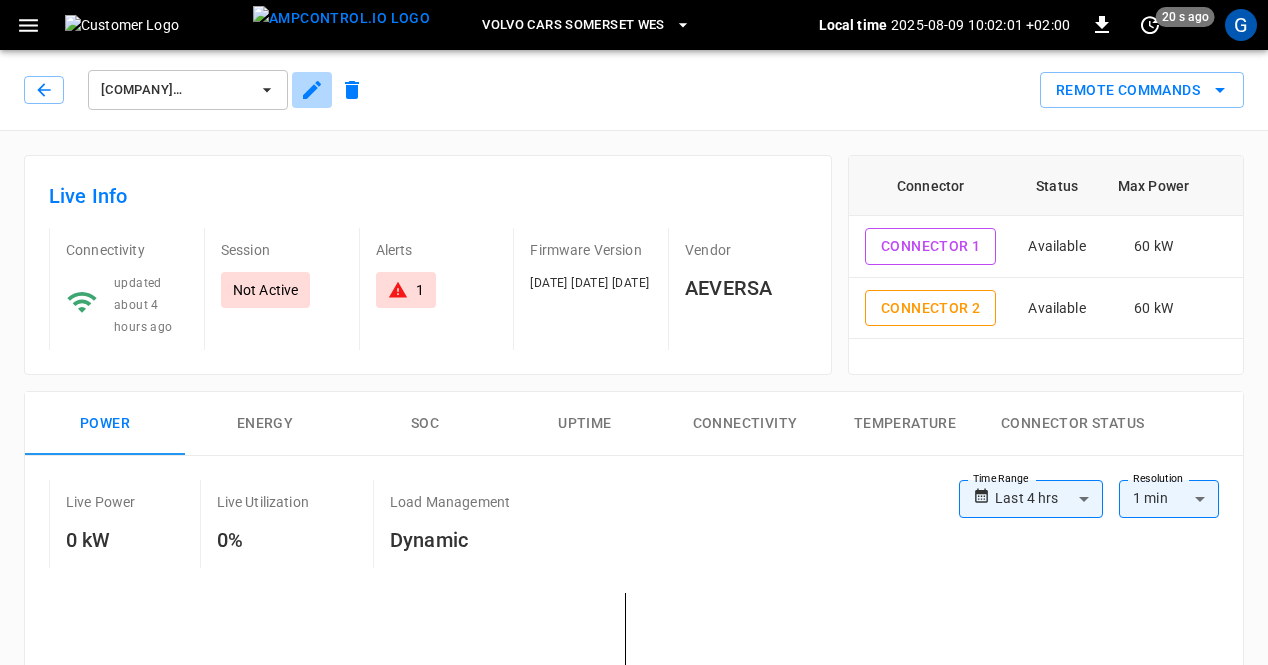click 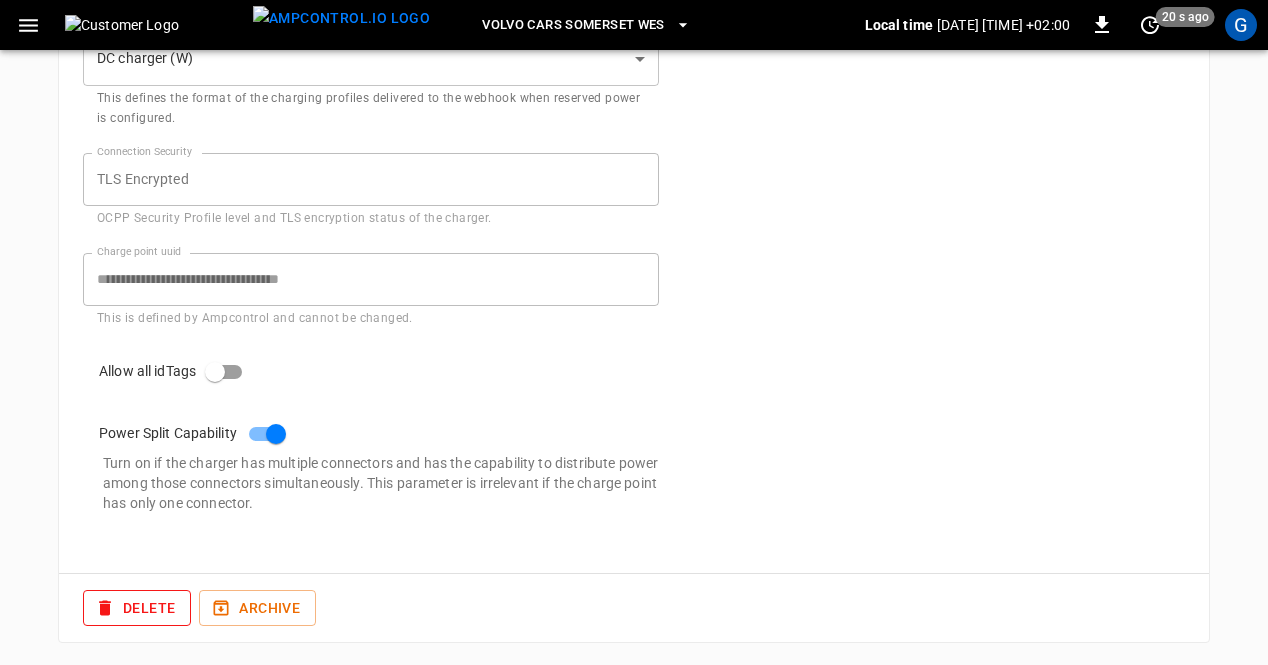 scroll, scrollTop: 0, scrollLeft: 0, axis: both 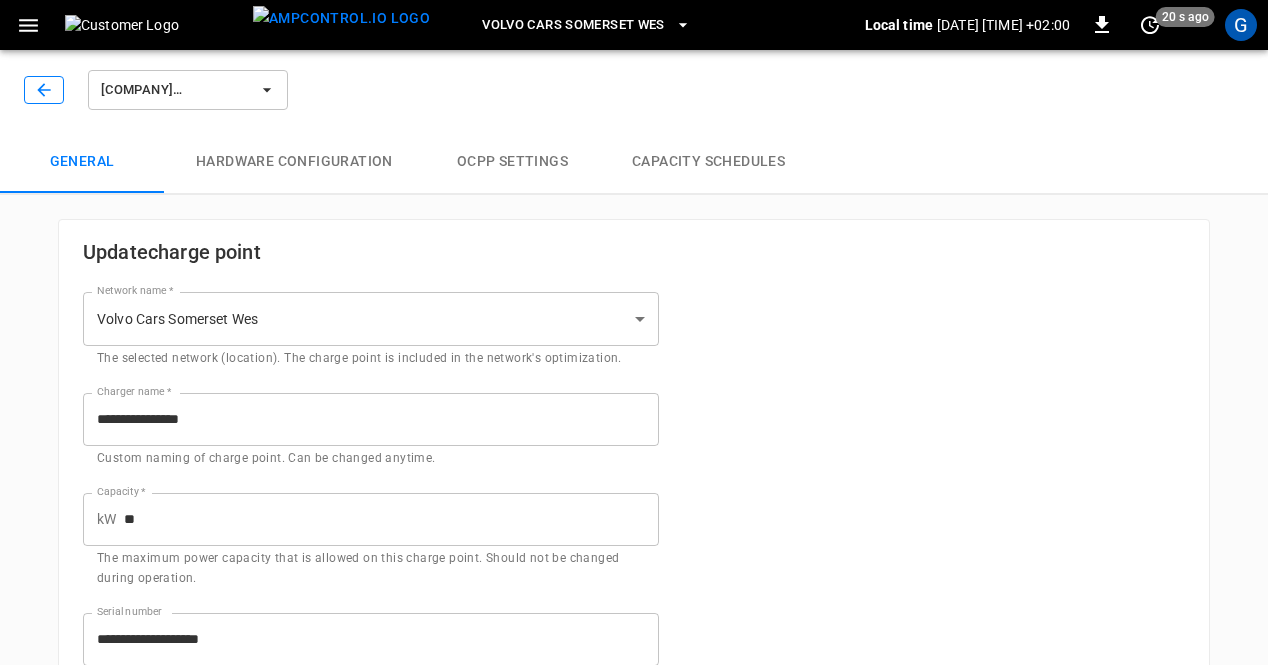 click 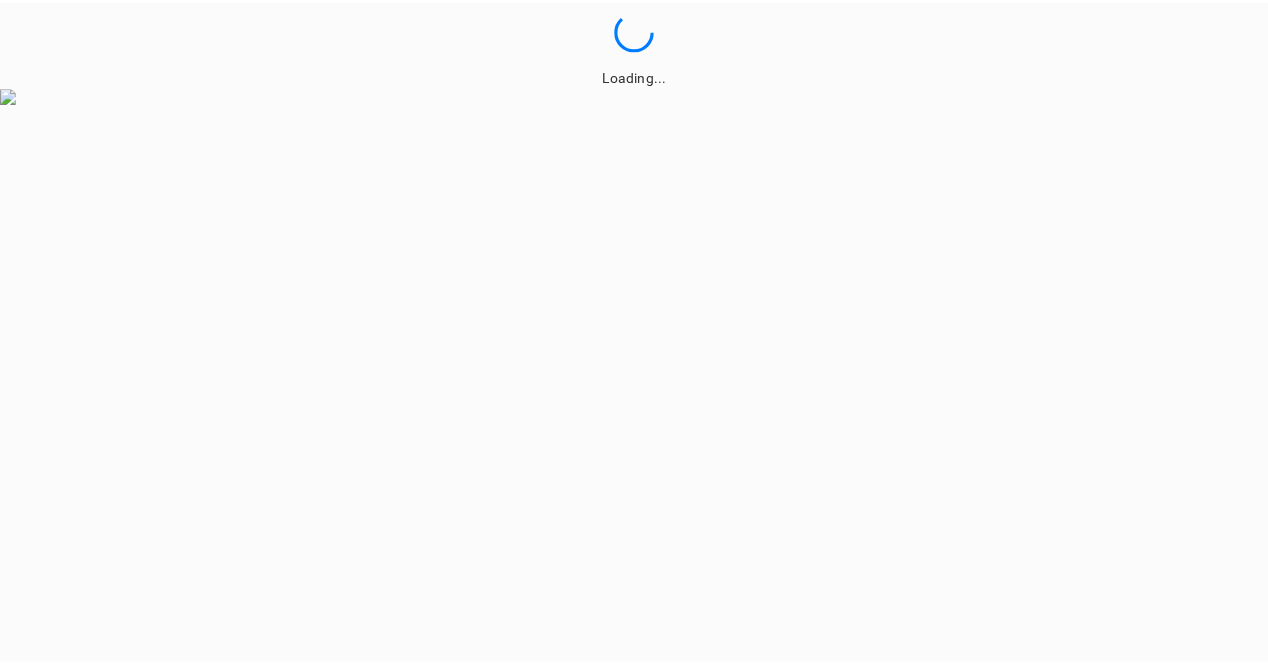 scroll, scrollTop: 0, scrollLeft: 0, axis: both 